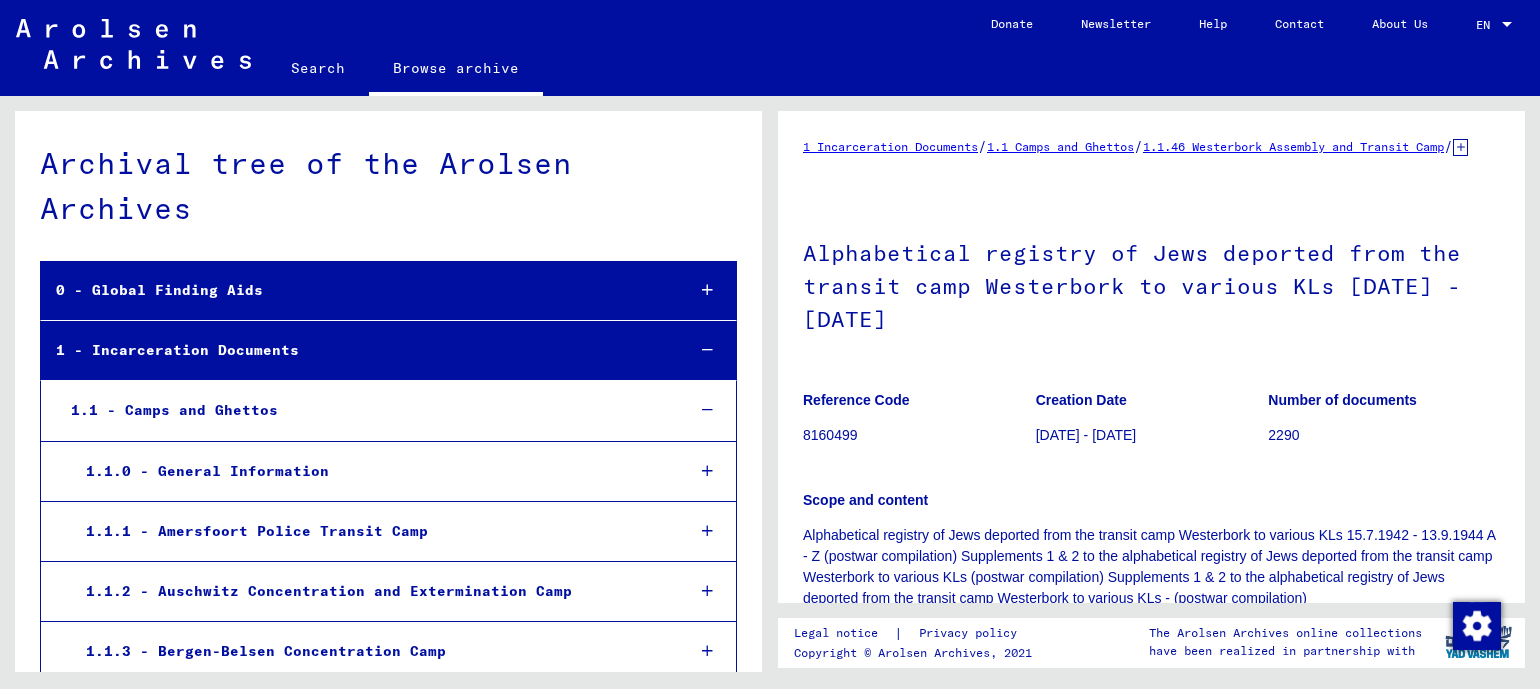 scroll, scrollTop: 0, scrollLeft: 0, axis: both 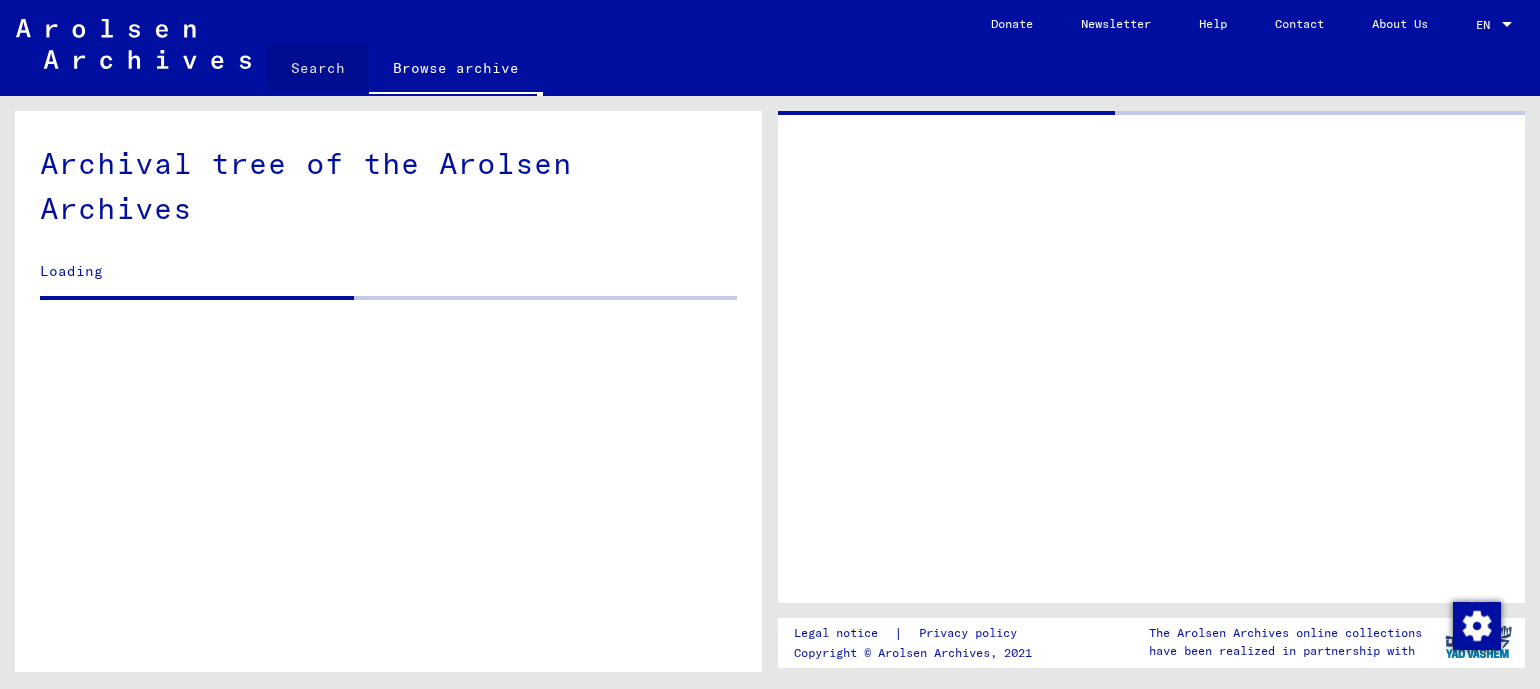 click on "Search" 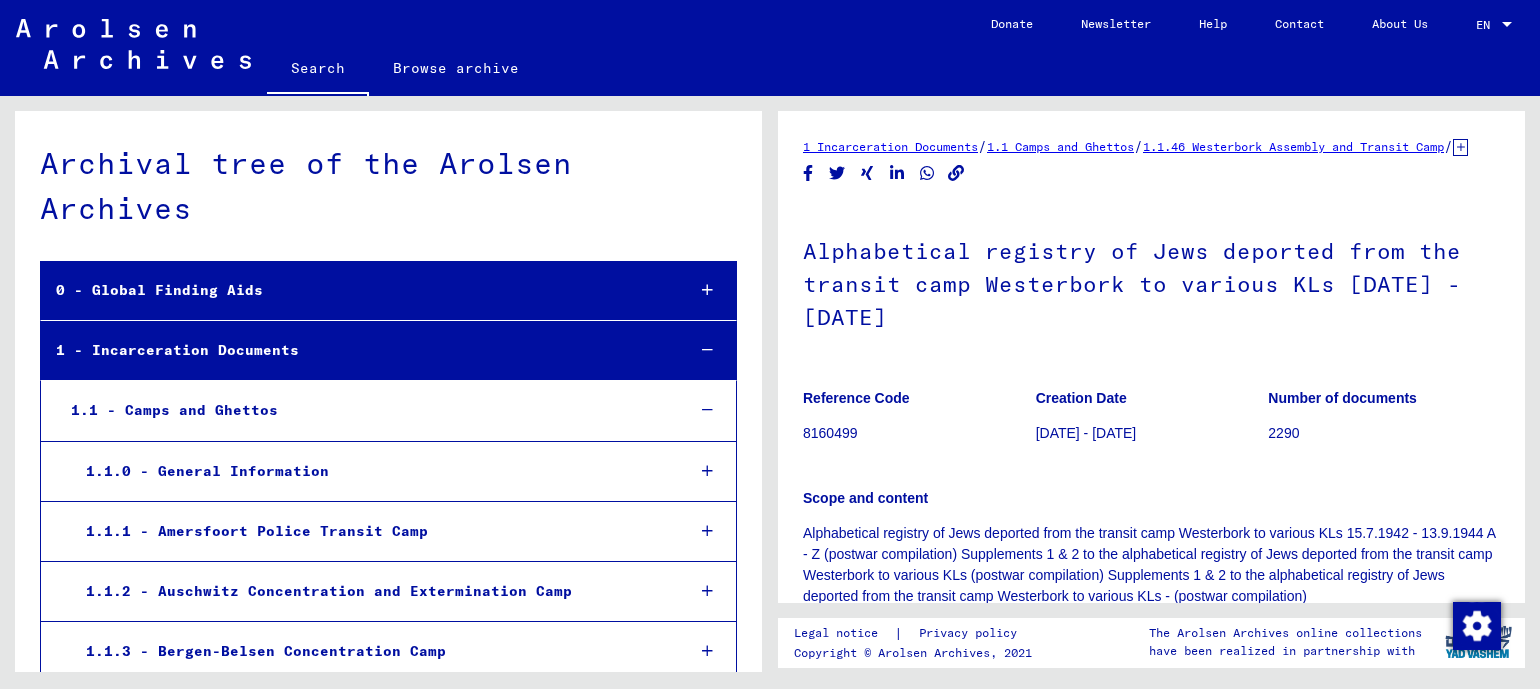 scroll, scrollTop: 2967, scrollLeft: 0, axis: vertical 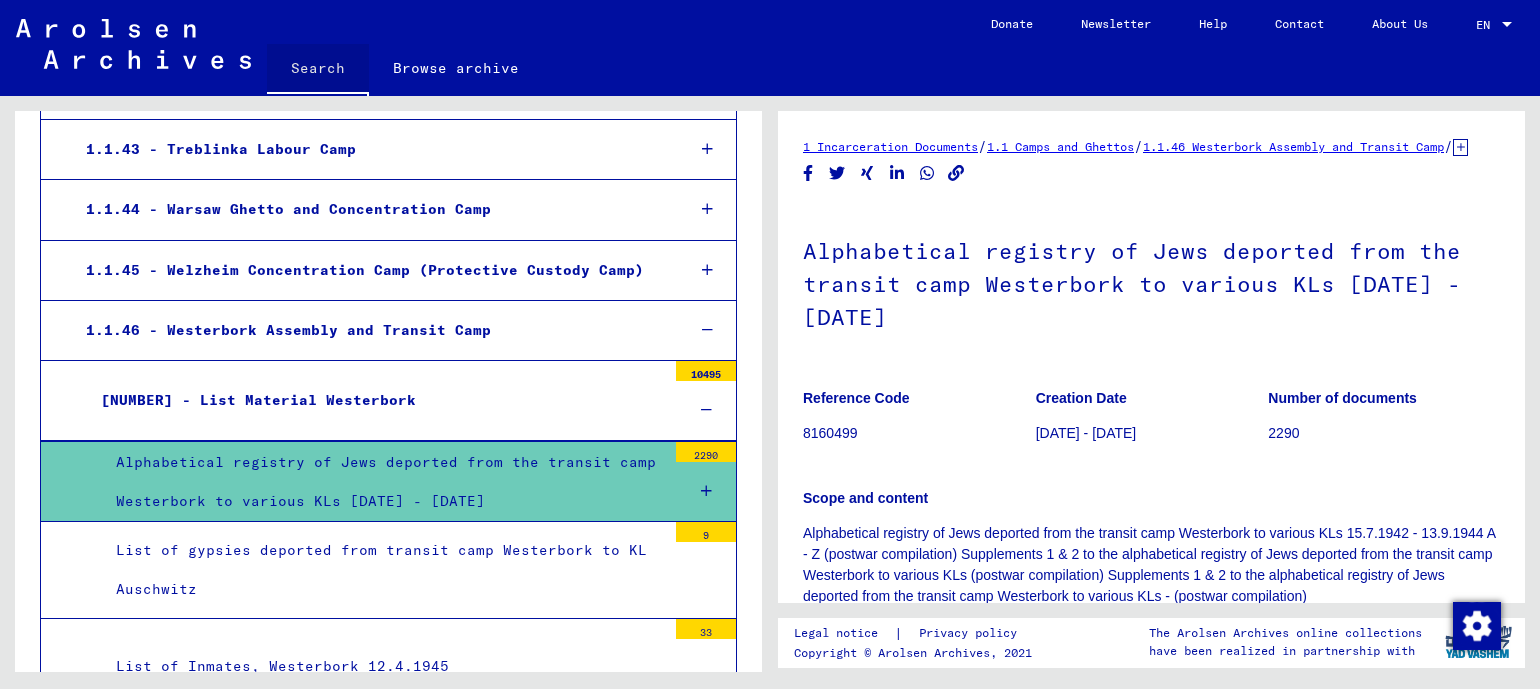 click on "Search" 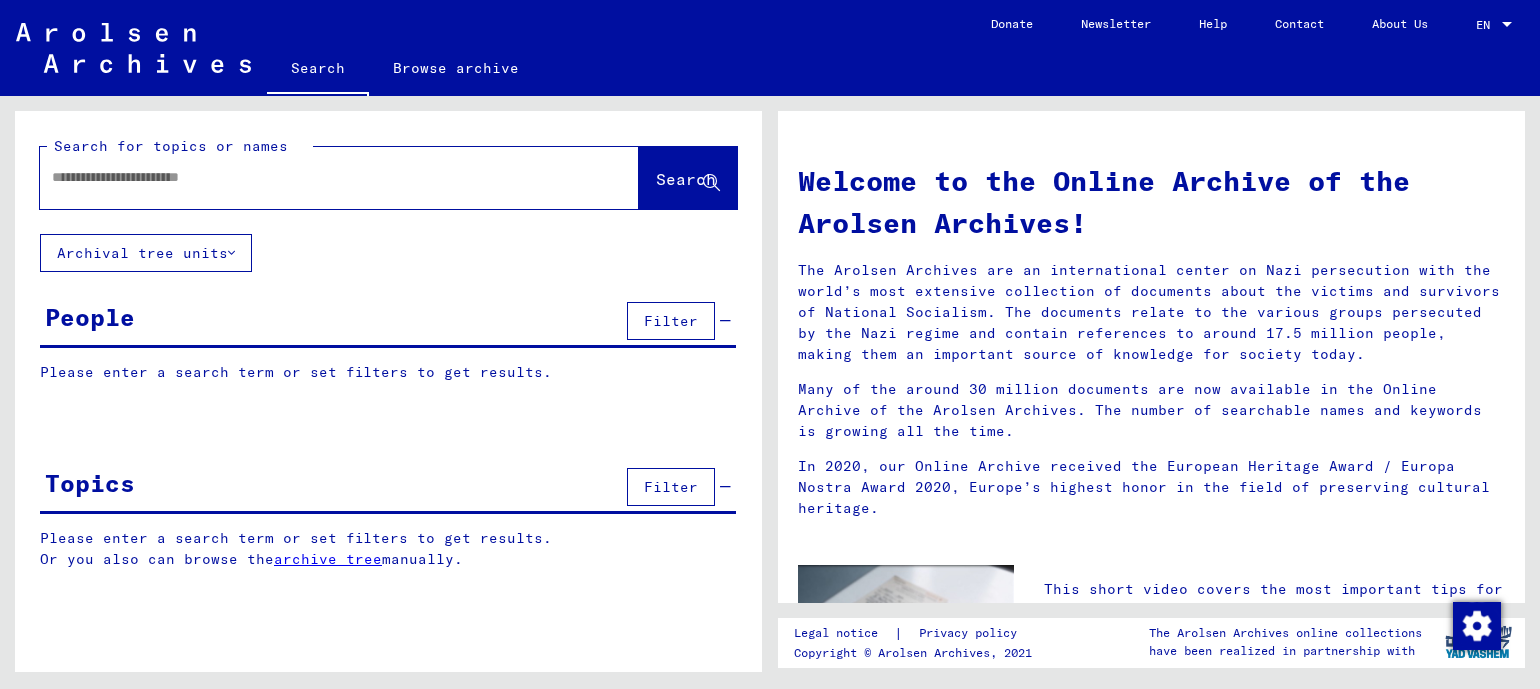 click on "People" at bounding box center [90, 317] 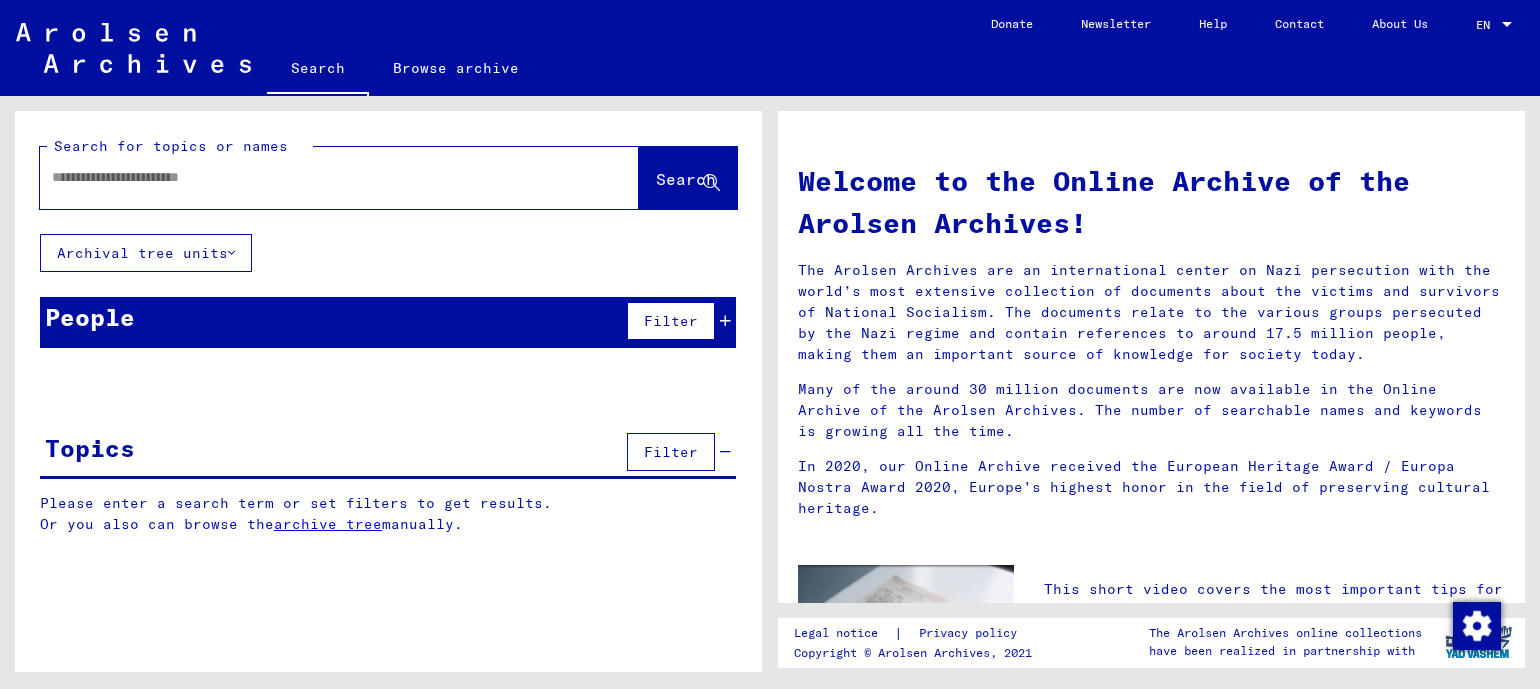 click on "People" at bounding box center [90, 317] 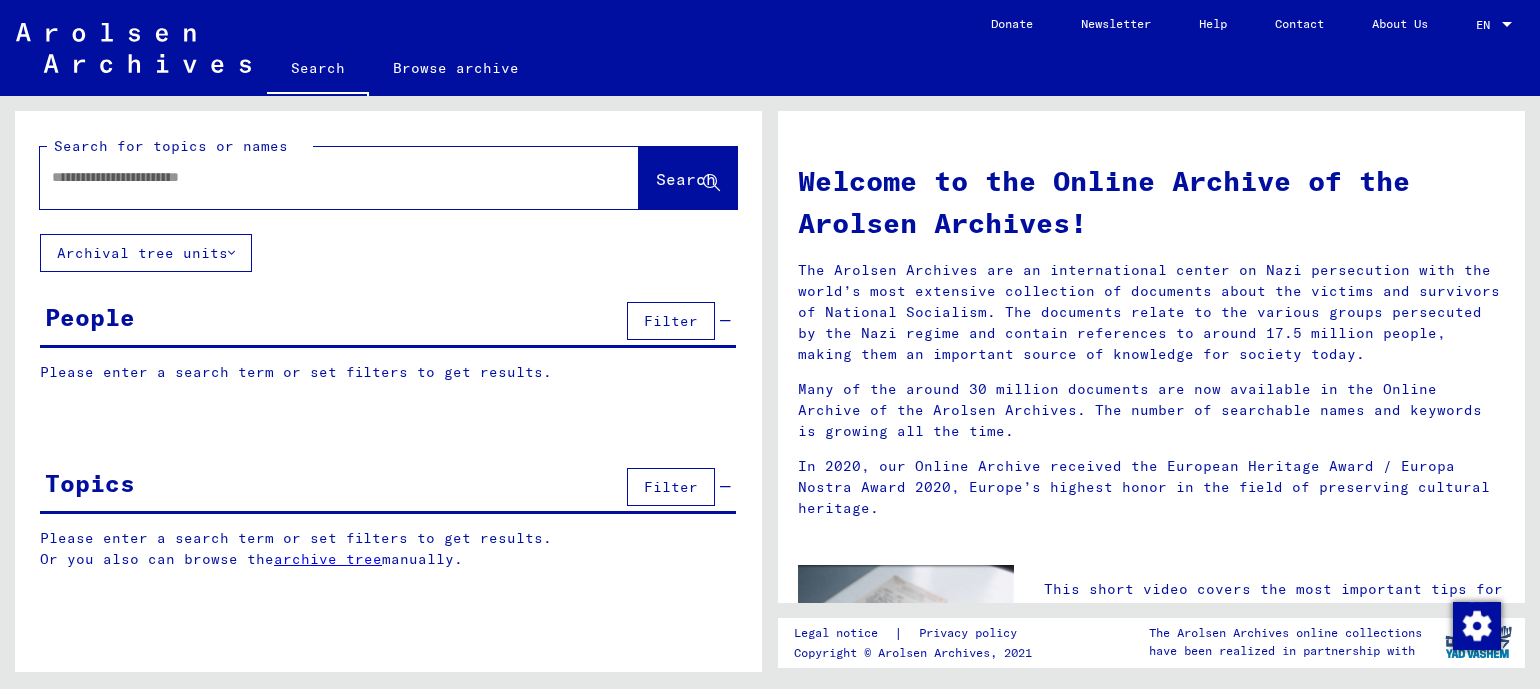 click on "Filter" at bounding box center [671, 321] 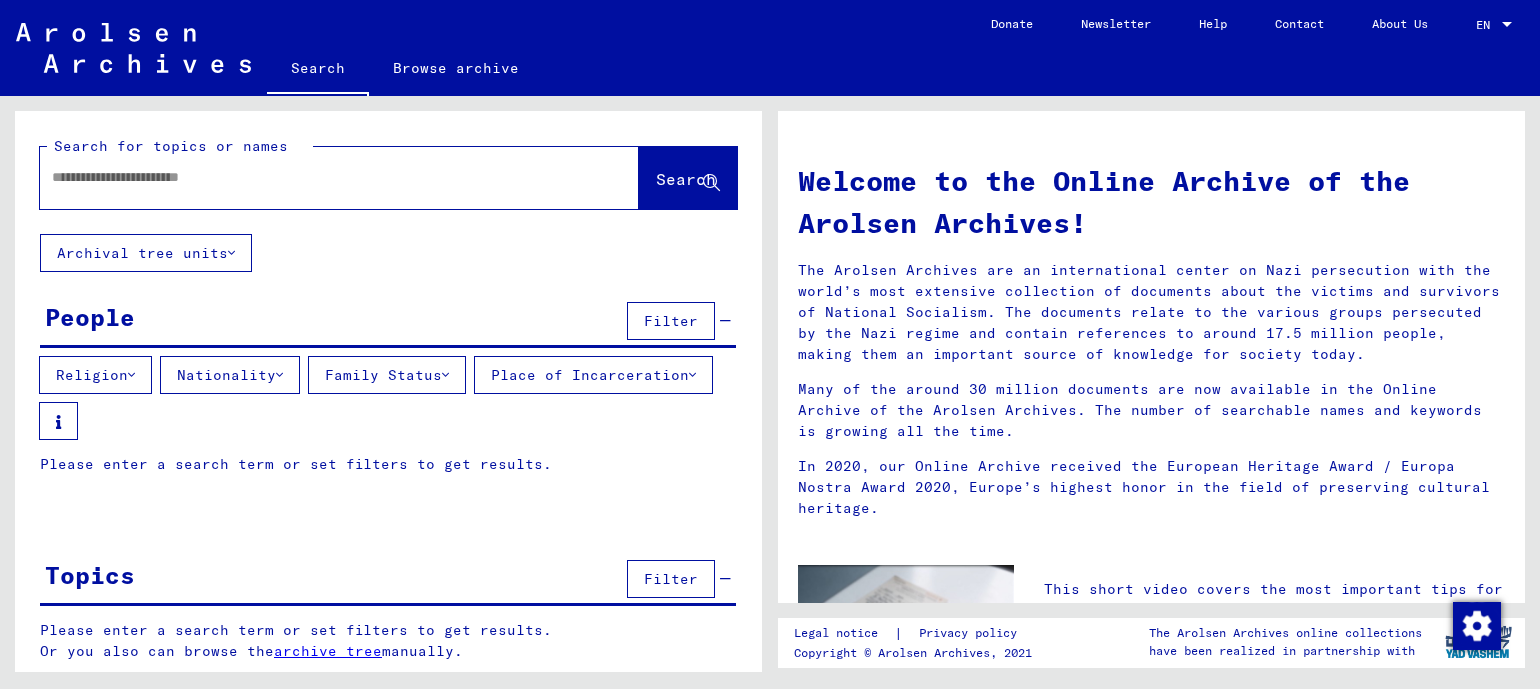click at bounding box center (315, 177) 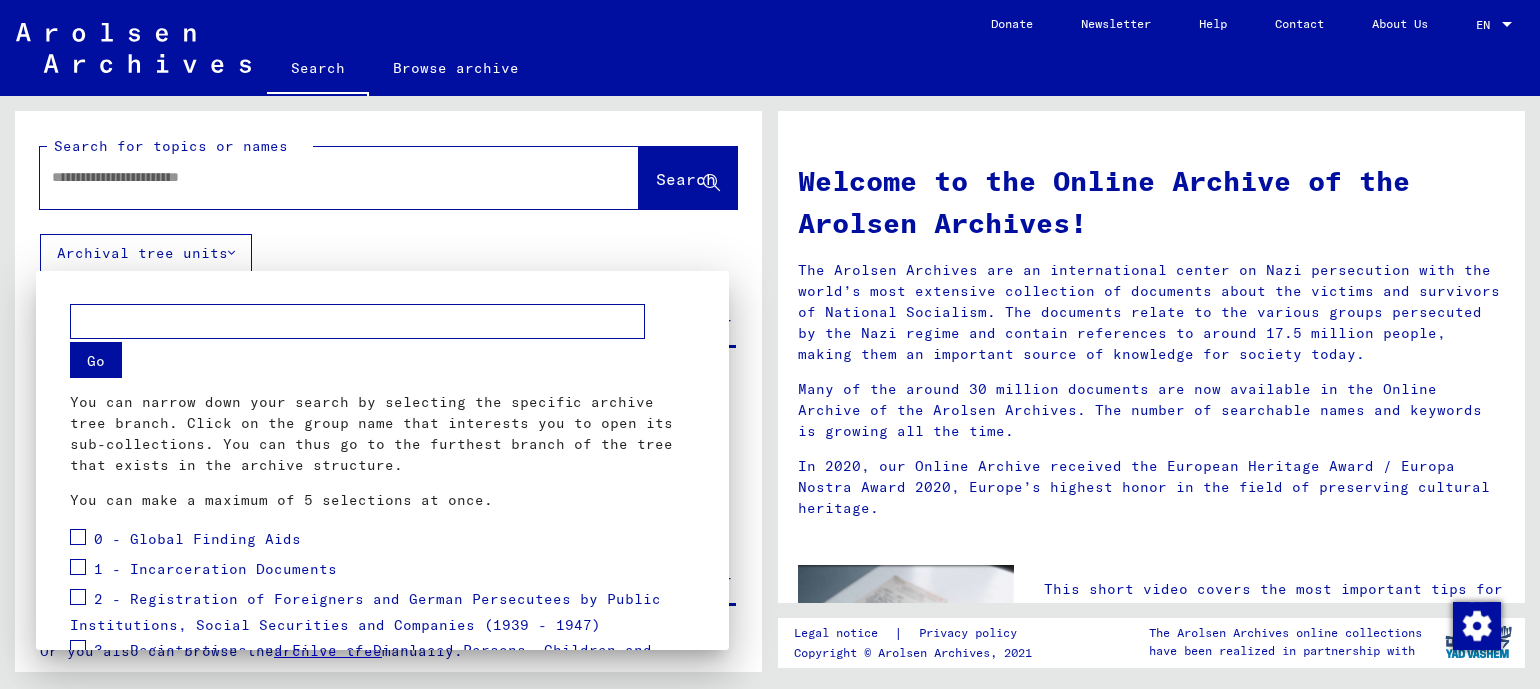 click at bounding box center (770, 344) 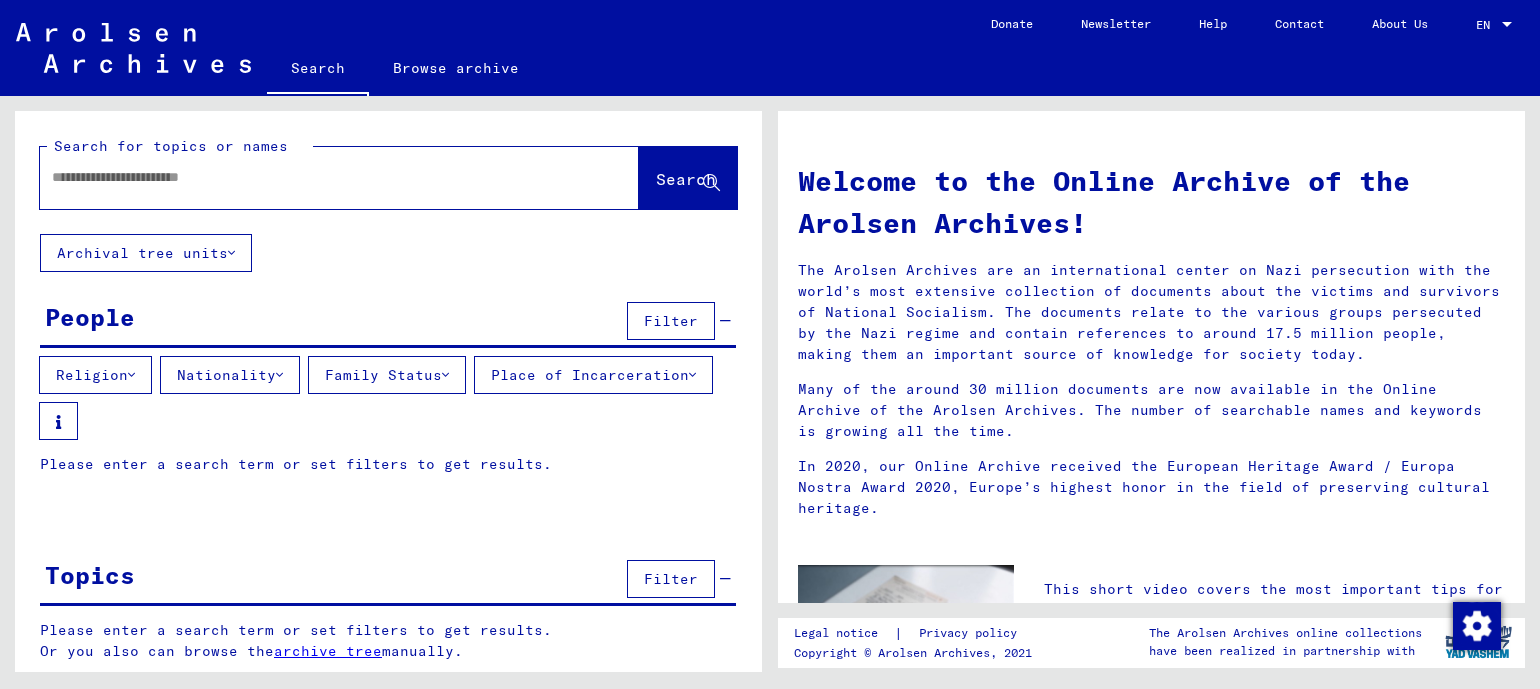click on "Archival tree units" 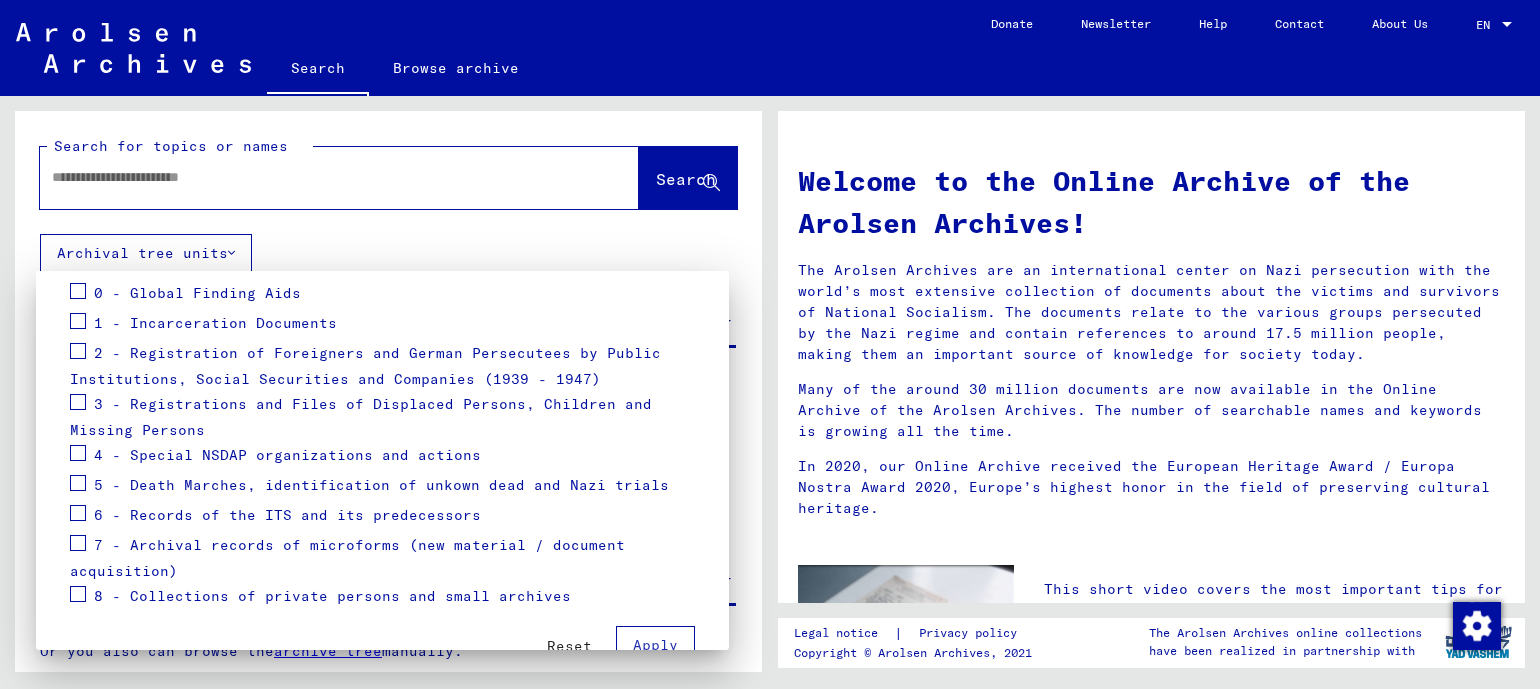 scroll, scrollTop: 258, scrollLeft: 0, axis: vertical 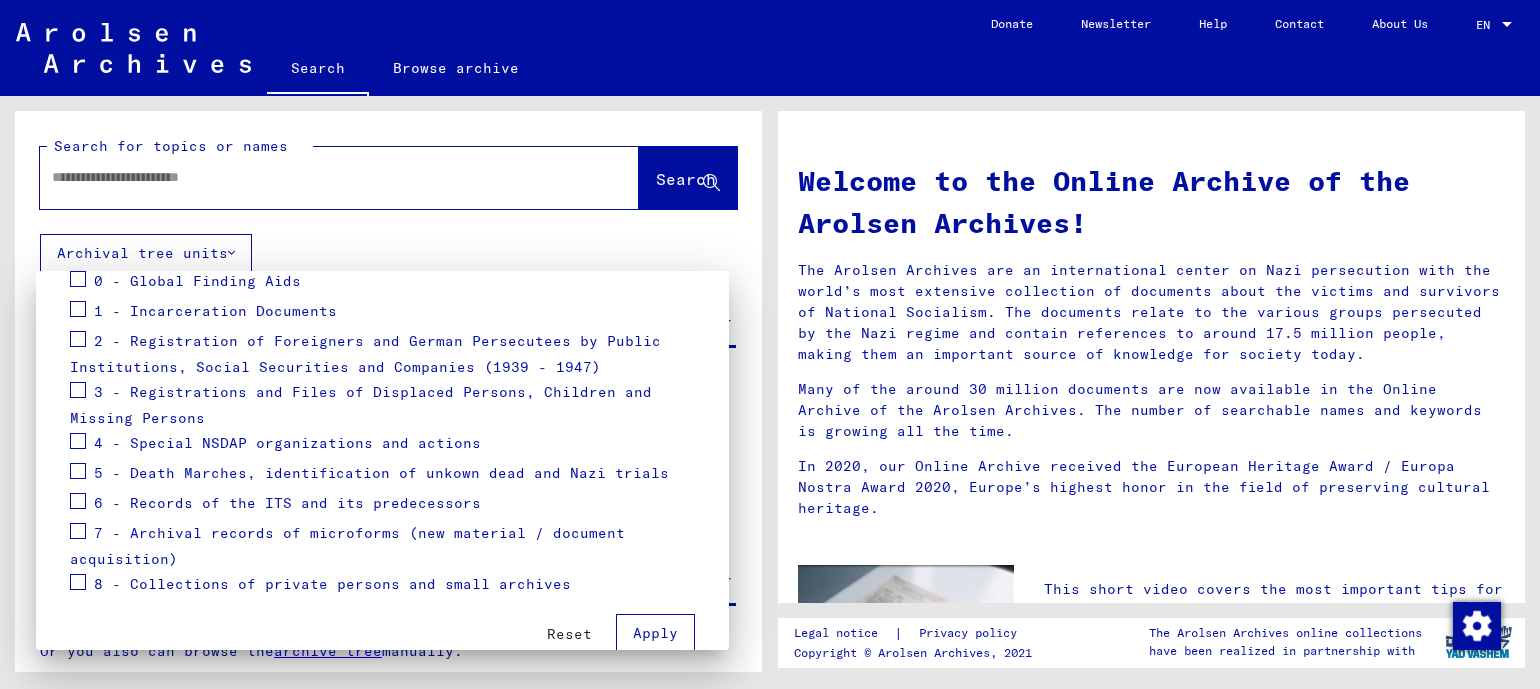 click on "6 - Records of the ITS and its predecessors" at bounding box center (287, 502) 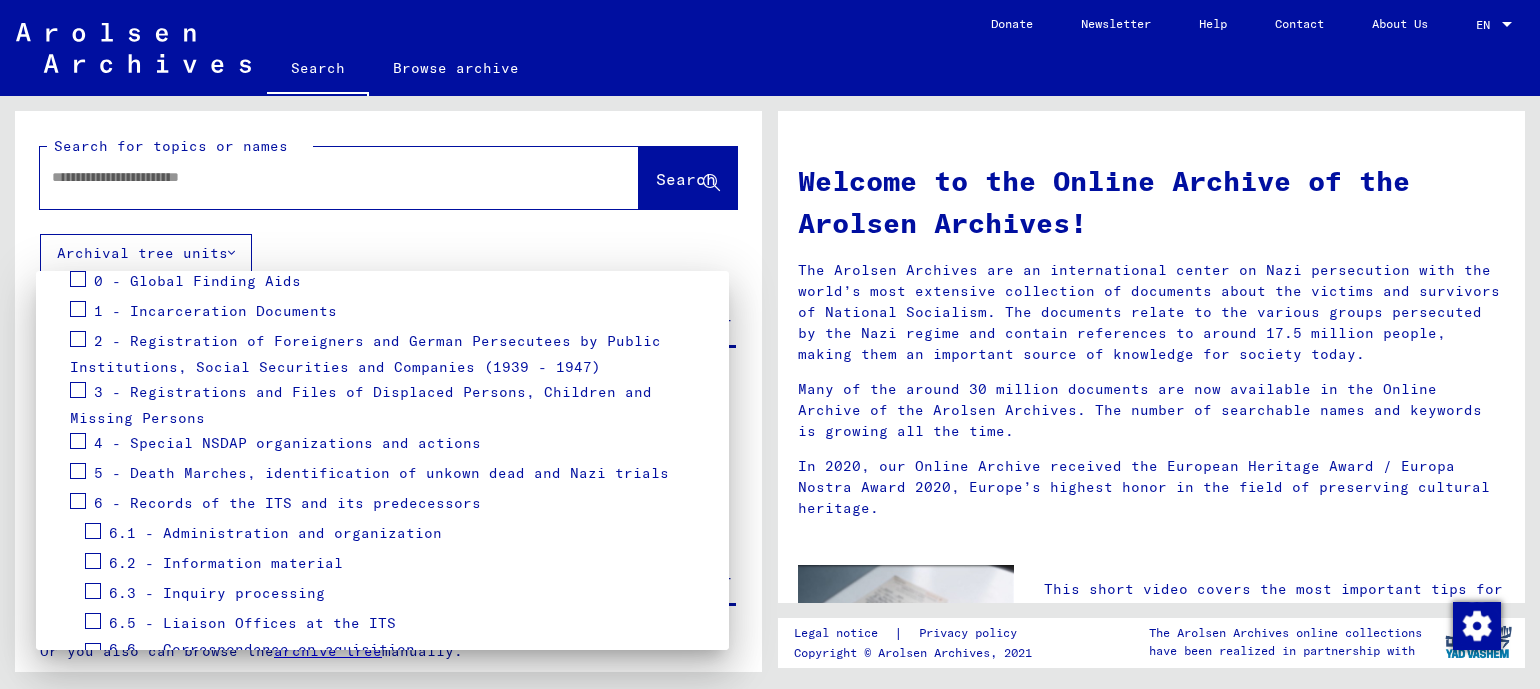 click at bounding box center [78, 501] 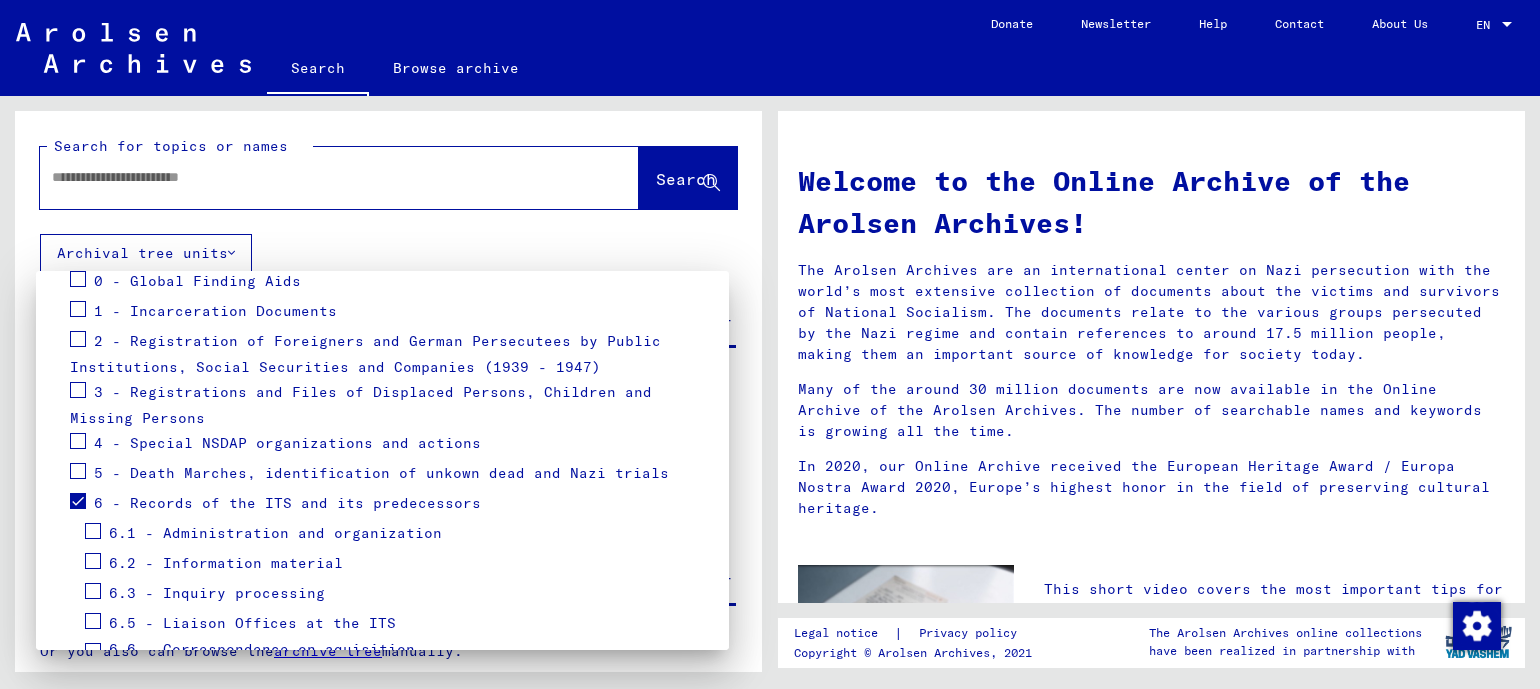 click at bounding box center (770, 344) 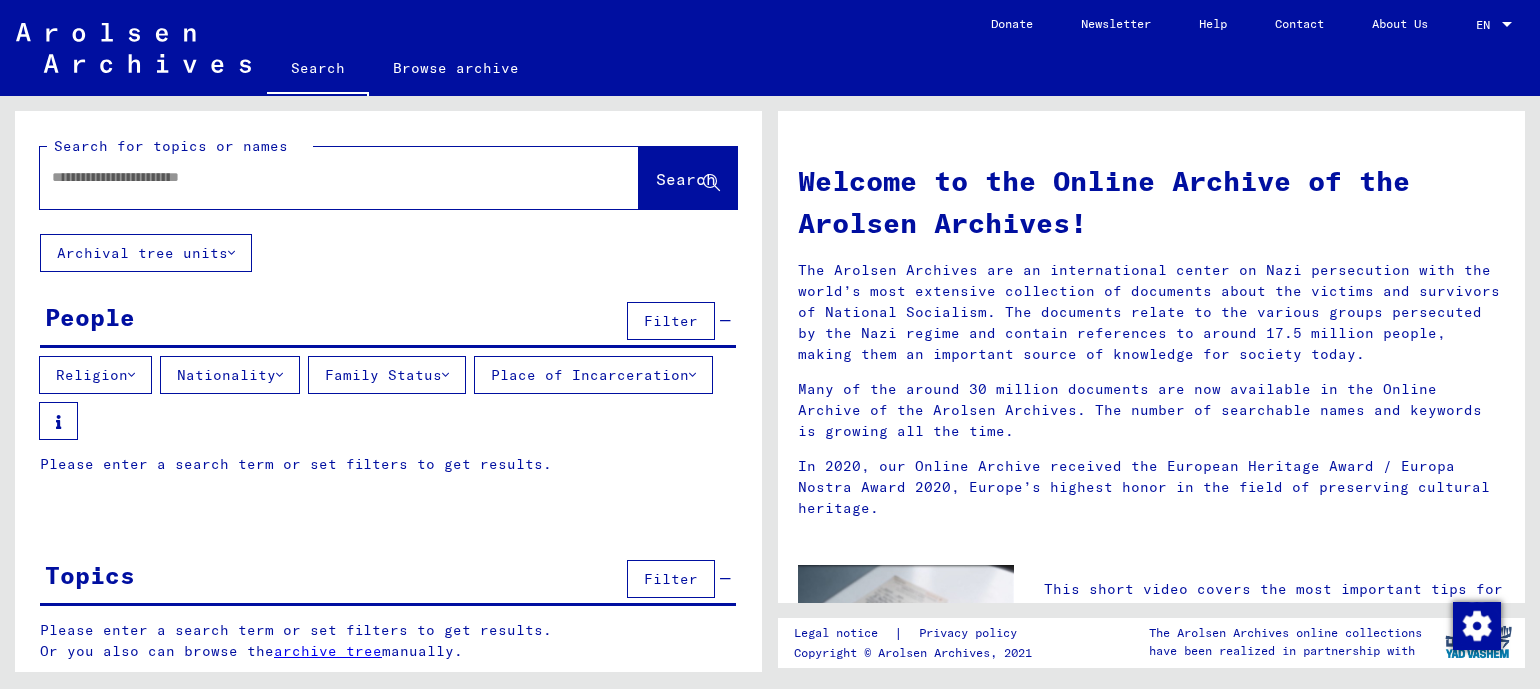 click on "People  Filter   Religion   Nationality   Family Status   Place of Incarceration   Please enter a search term or set filters to get results.  Signature Last Name First Name Maiden Name Place of Birth Date of Birth Prisoner # Father (adoptive father) Mother (adoptive mother) Religion Nationality Occupaton Place of incarceration Date of decease Last residence Last residence (Country) Last residence (District) Last residence (Province) Last residence (Town) Last residence (Part of town) Last residence (Street) Last residence (House number) Signature Last Name First Name Maiden Name Place of Birth Date of Birth Prisoner #" at bounding box center [388, 401] 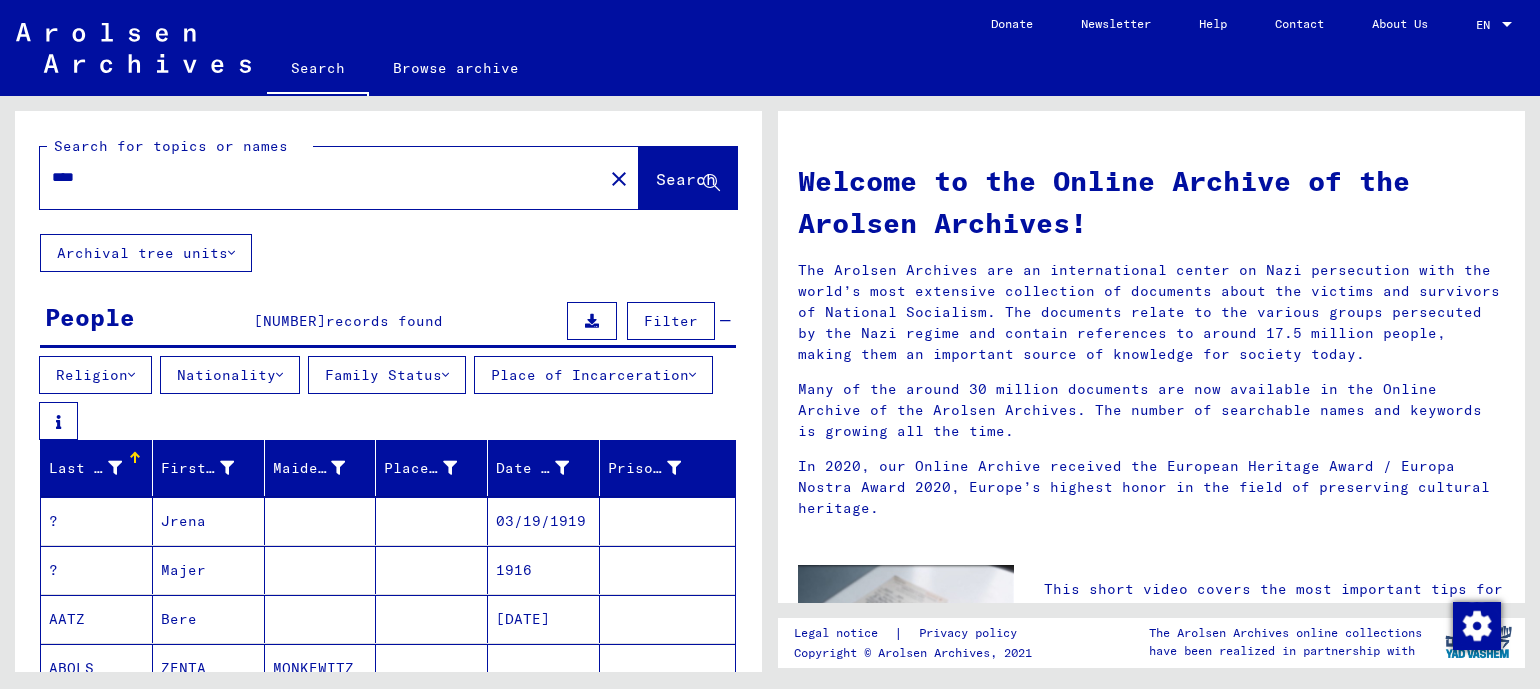 click on "****" at bounding box center (315, 177) 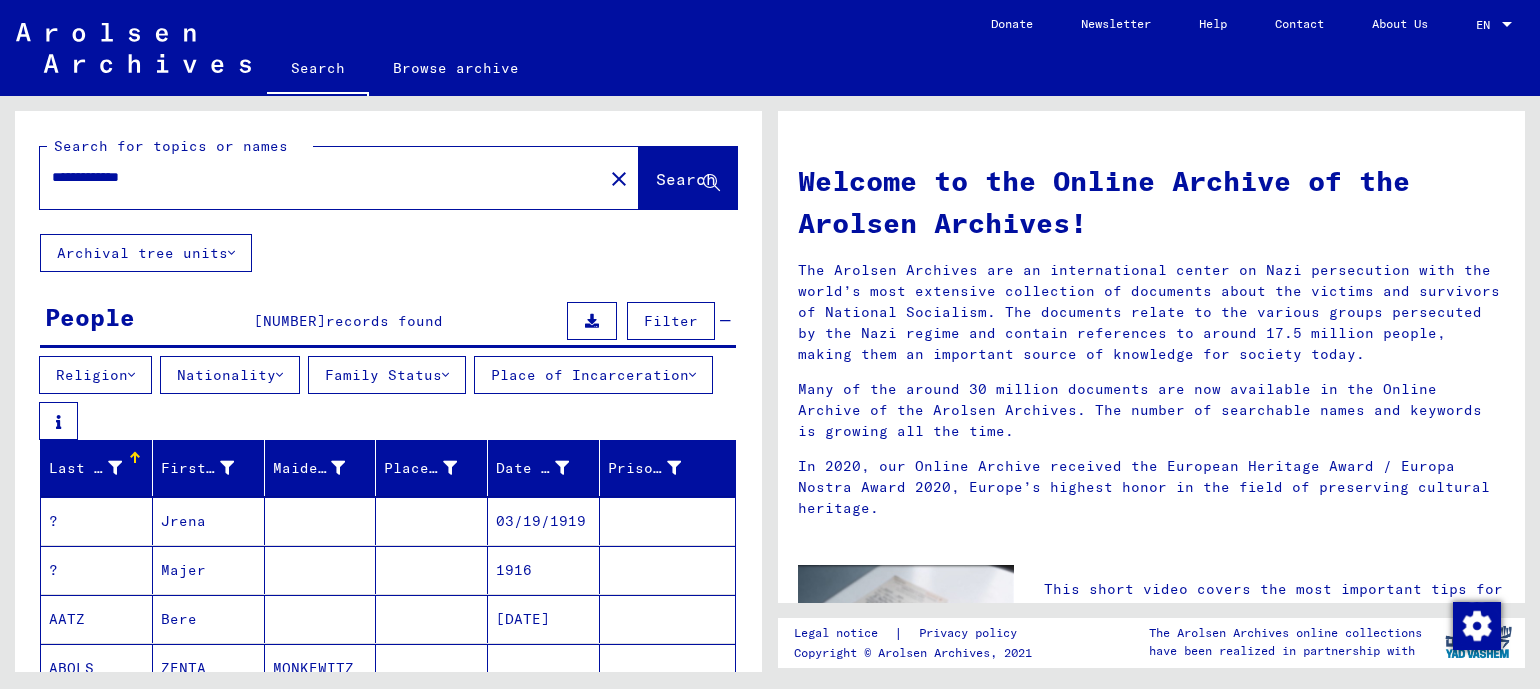 type on "**********" 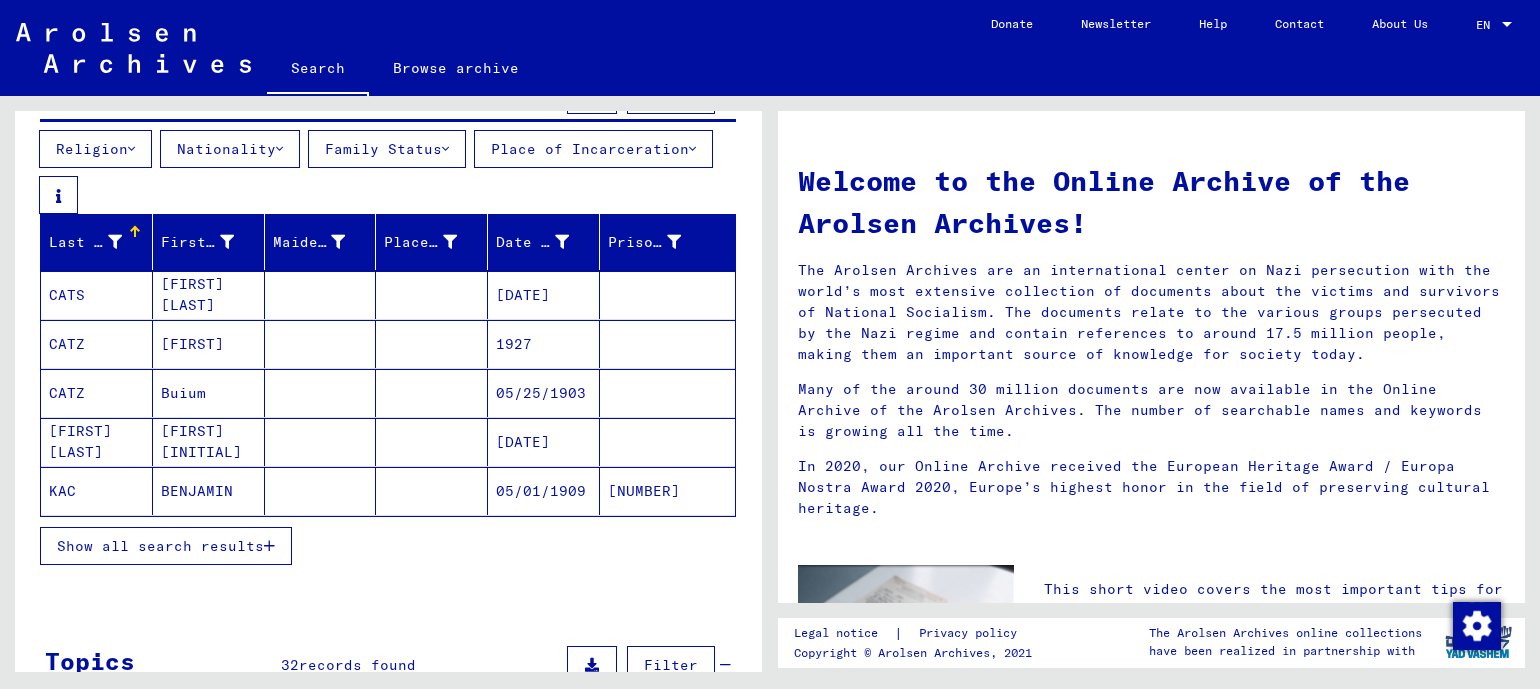 scroll, scrollTop: 243, scrollLeft: 0, axis: vertical 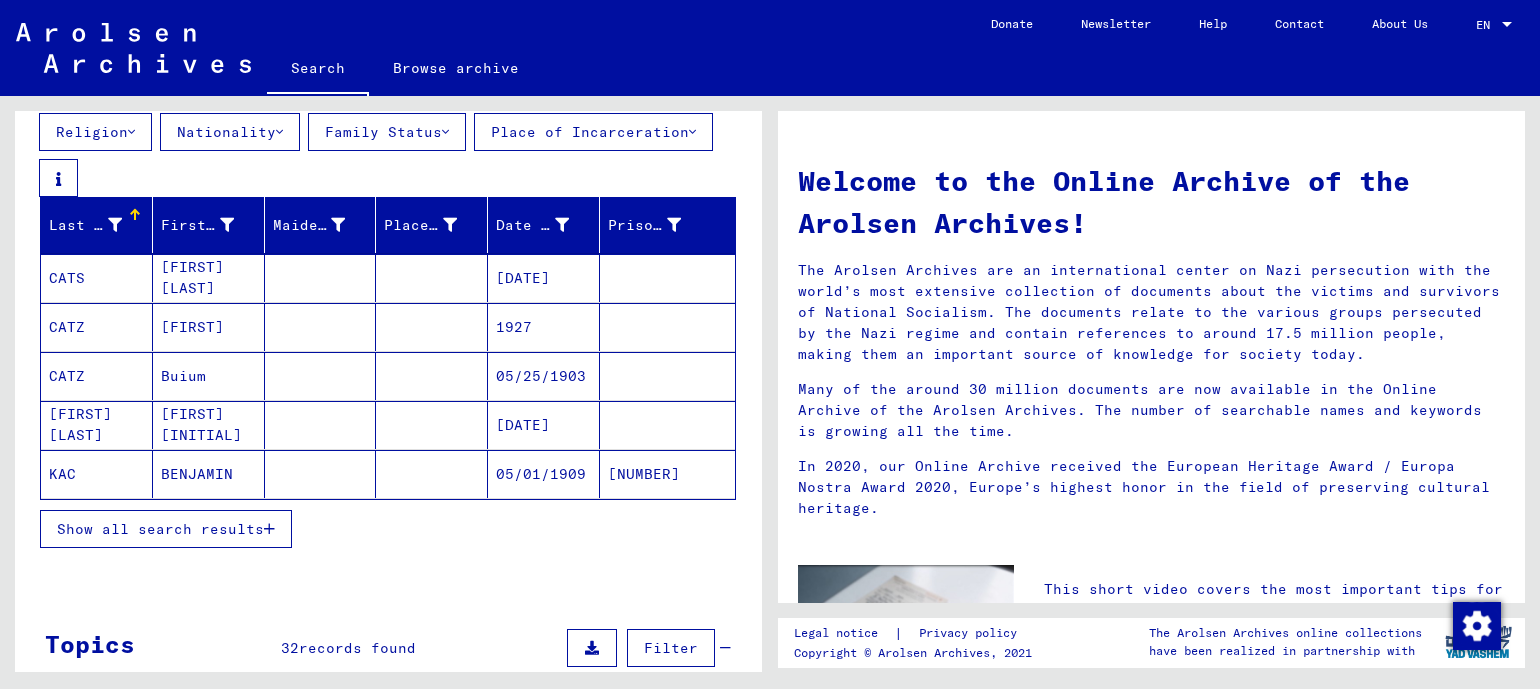 click on "Show all search results" at bounding box center [160, 529] 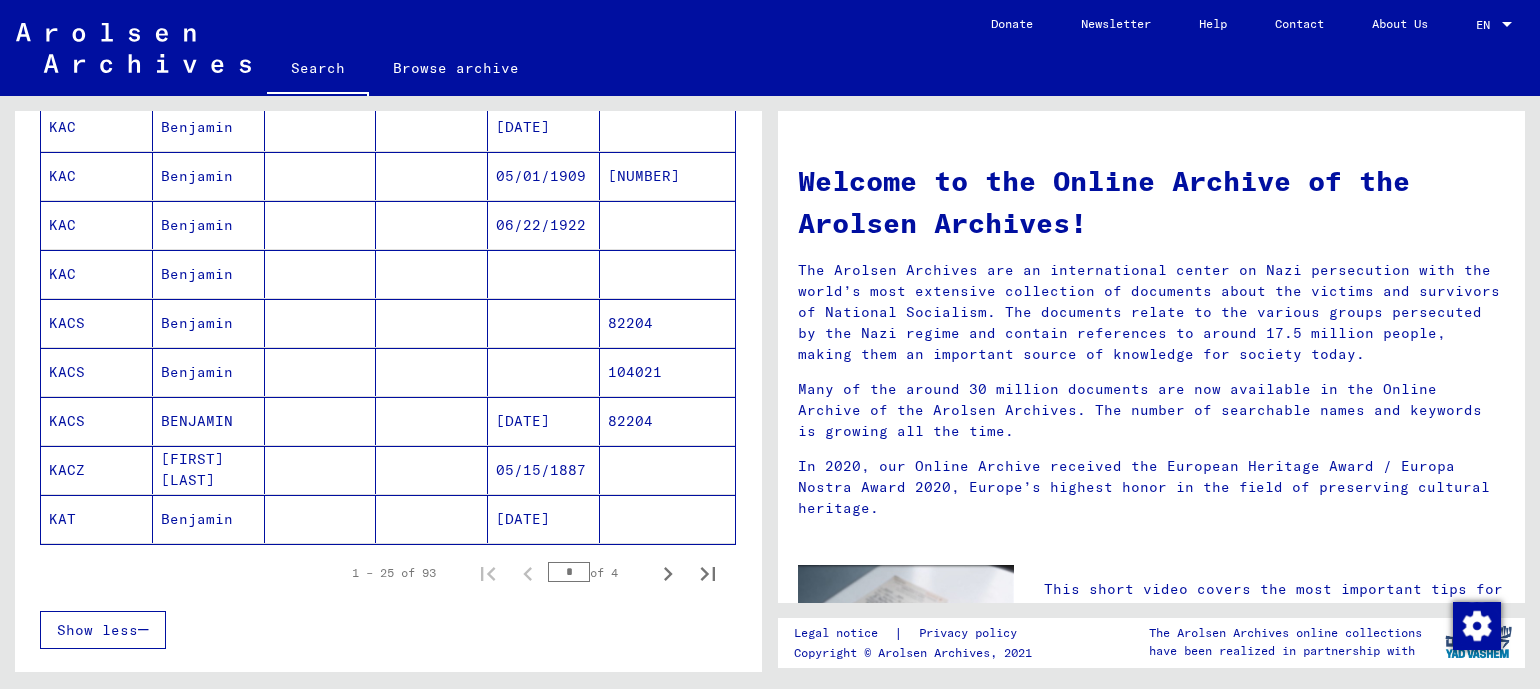 scroll, scrollTop: 1177, scrollLeft: 0, axis: vertical 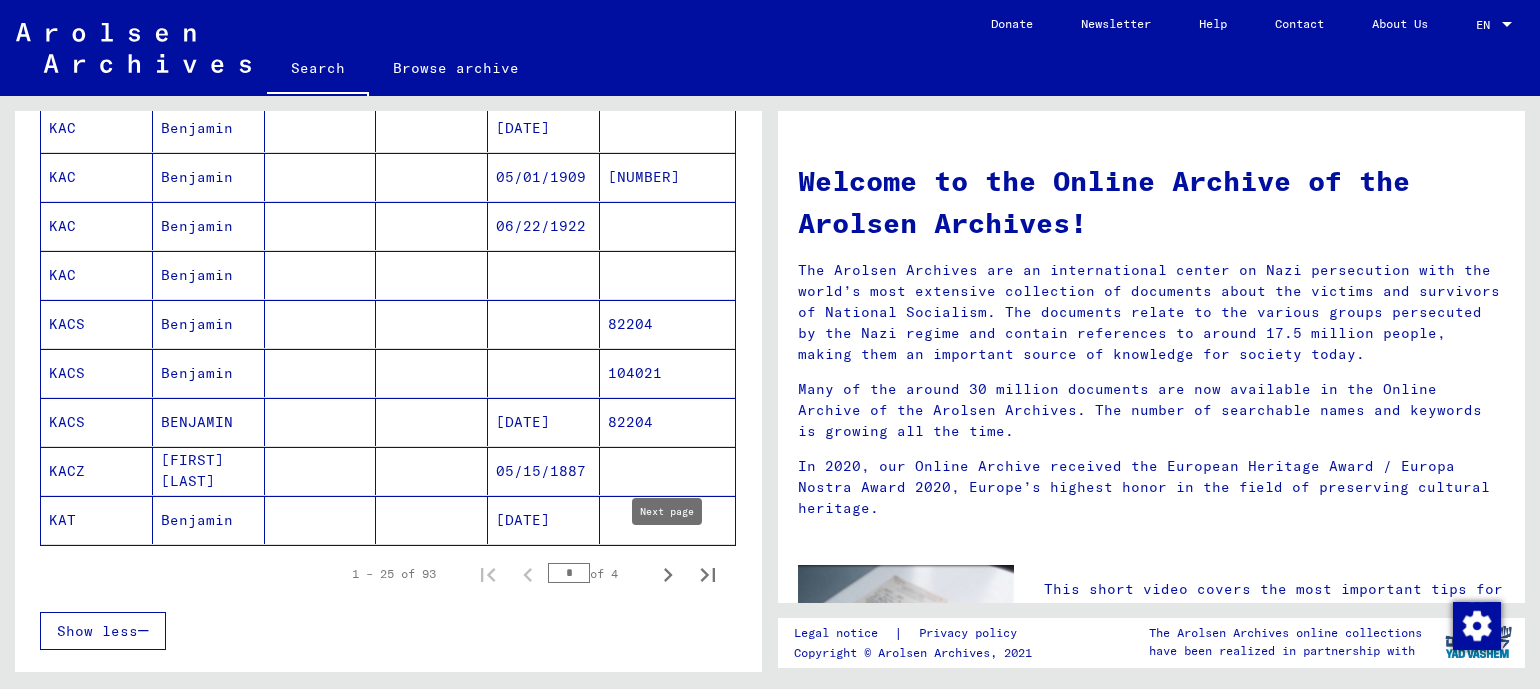 click 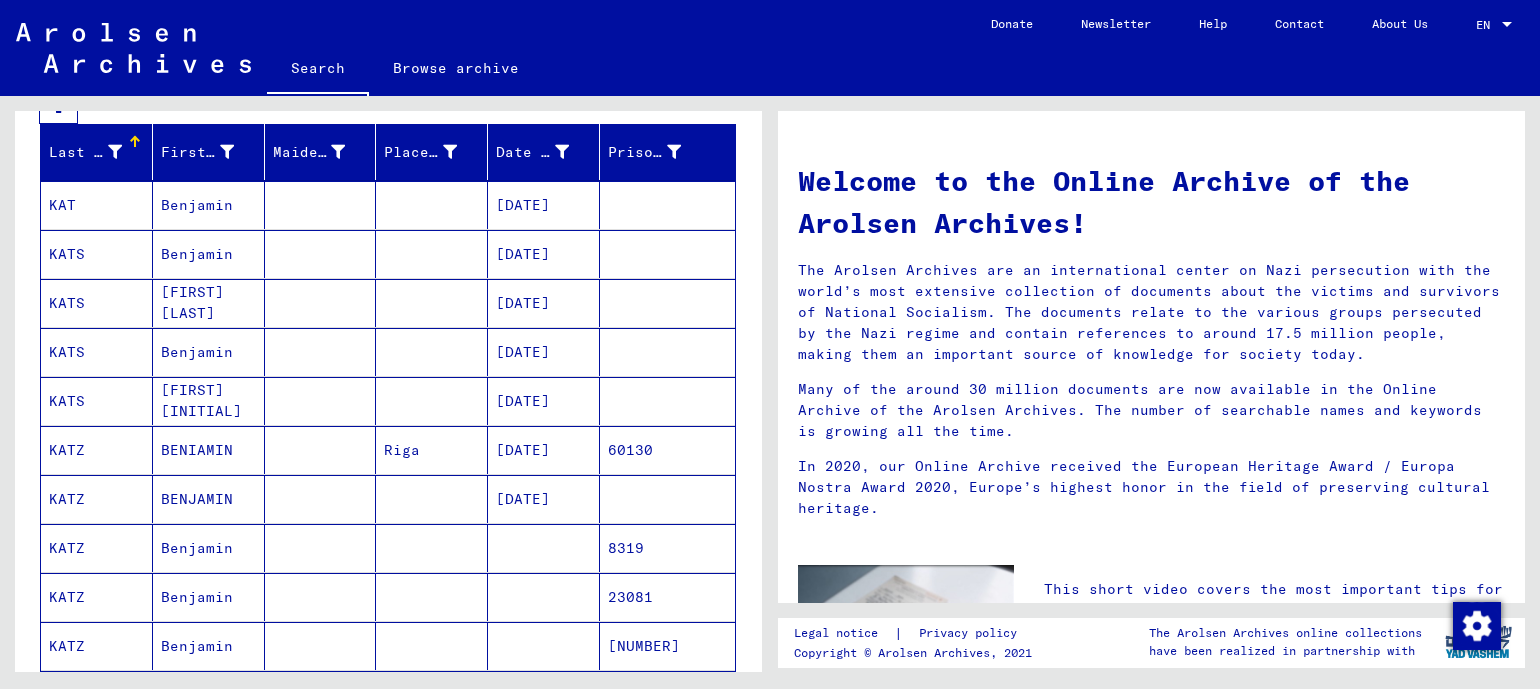 scroll, scrollTop: 348, scrollLeft: 0, axis: vertical 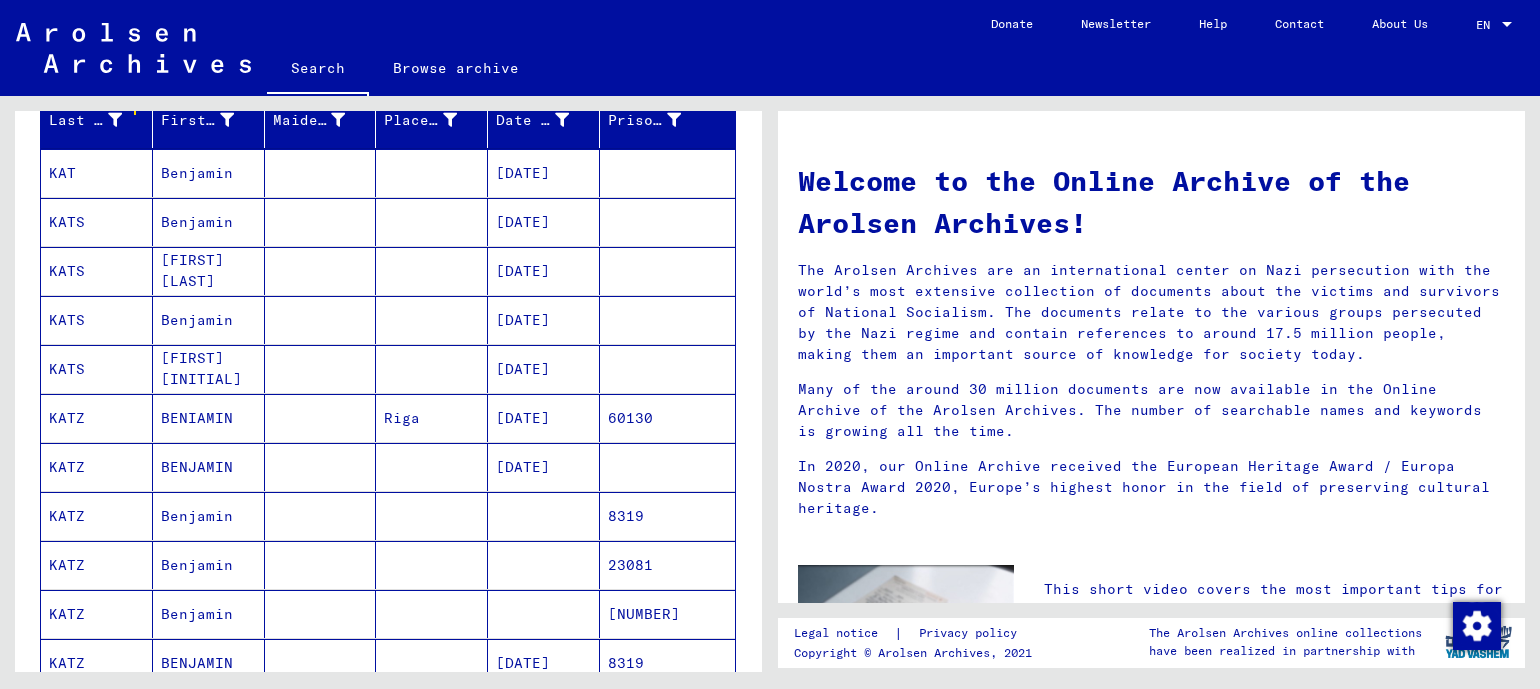 click on "KATZ" at bounding box center [97, 565] 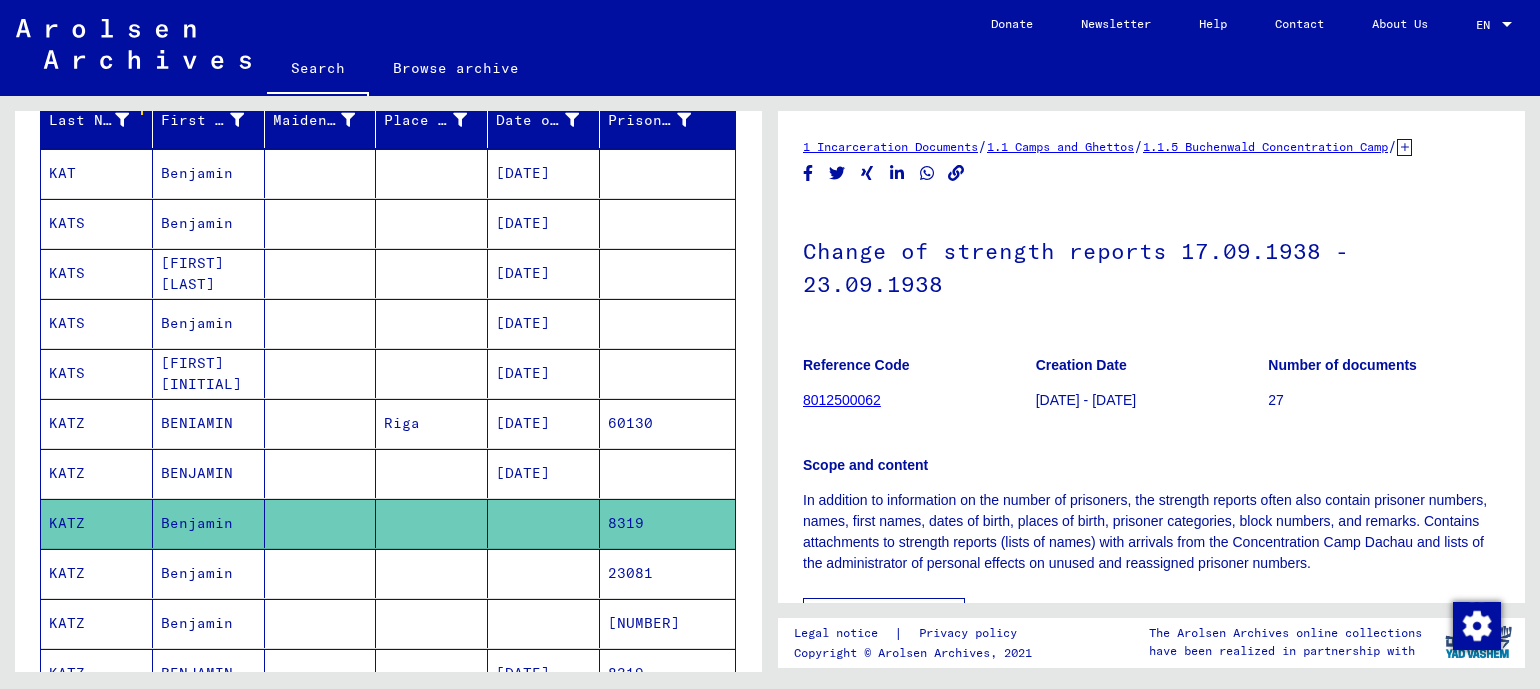 scroll, scrollTop: 0, scrollLeft: 0, axis: both 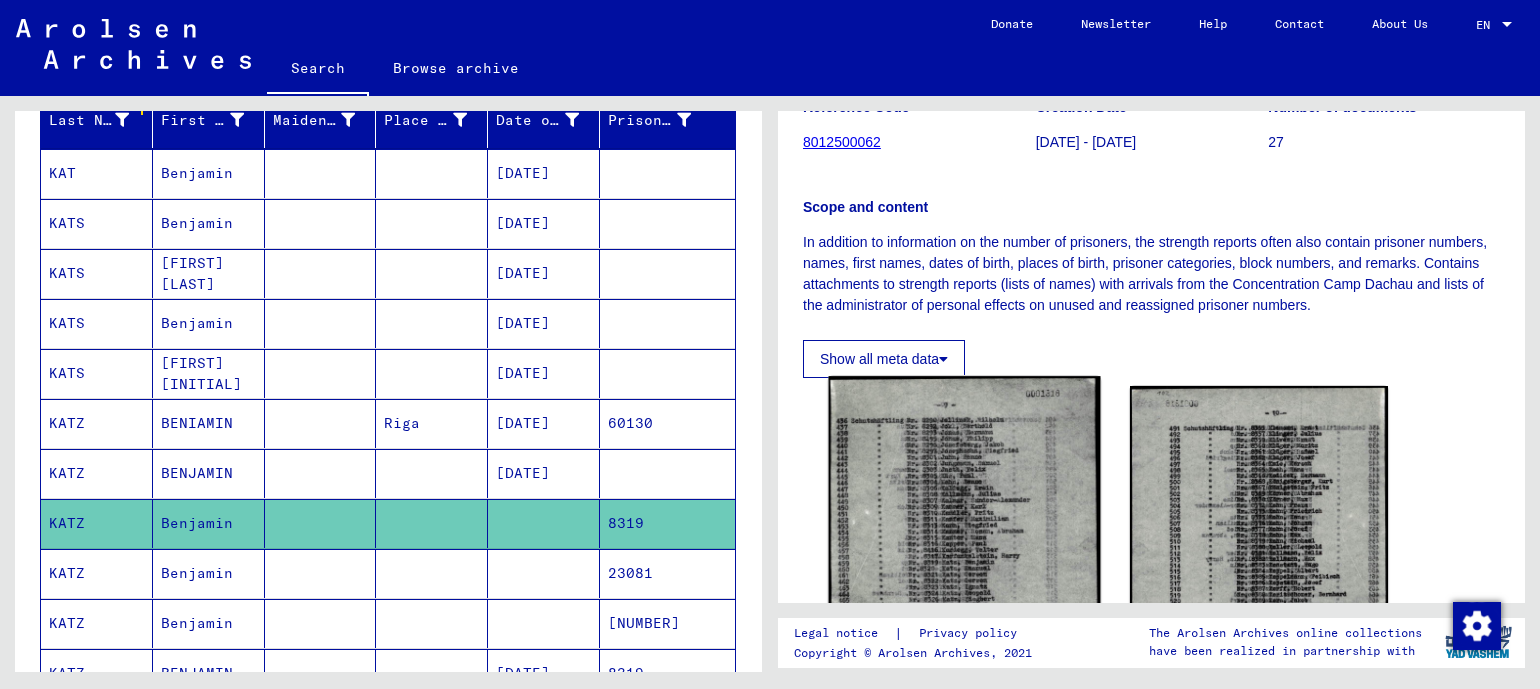 click 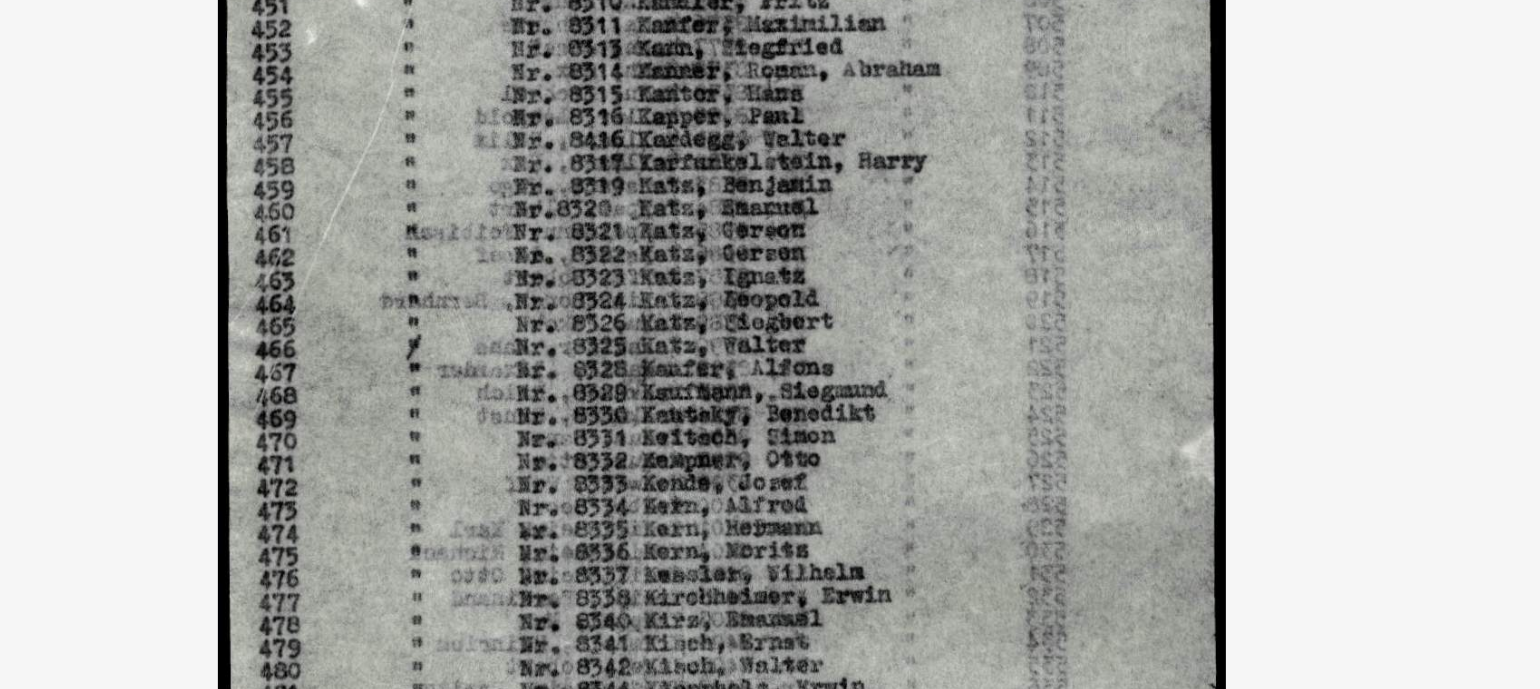 click at bounding box center [770, 294] 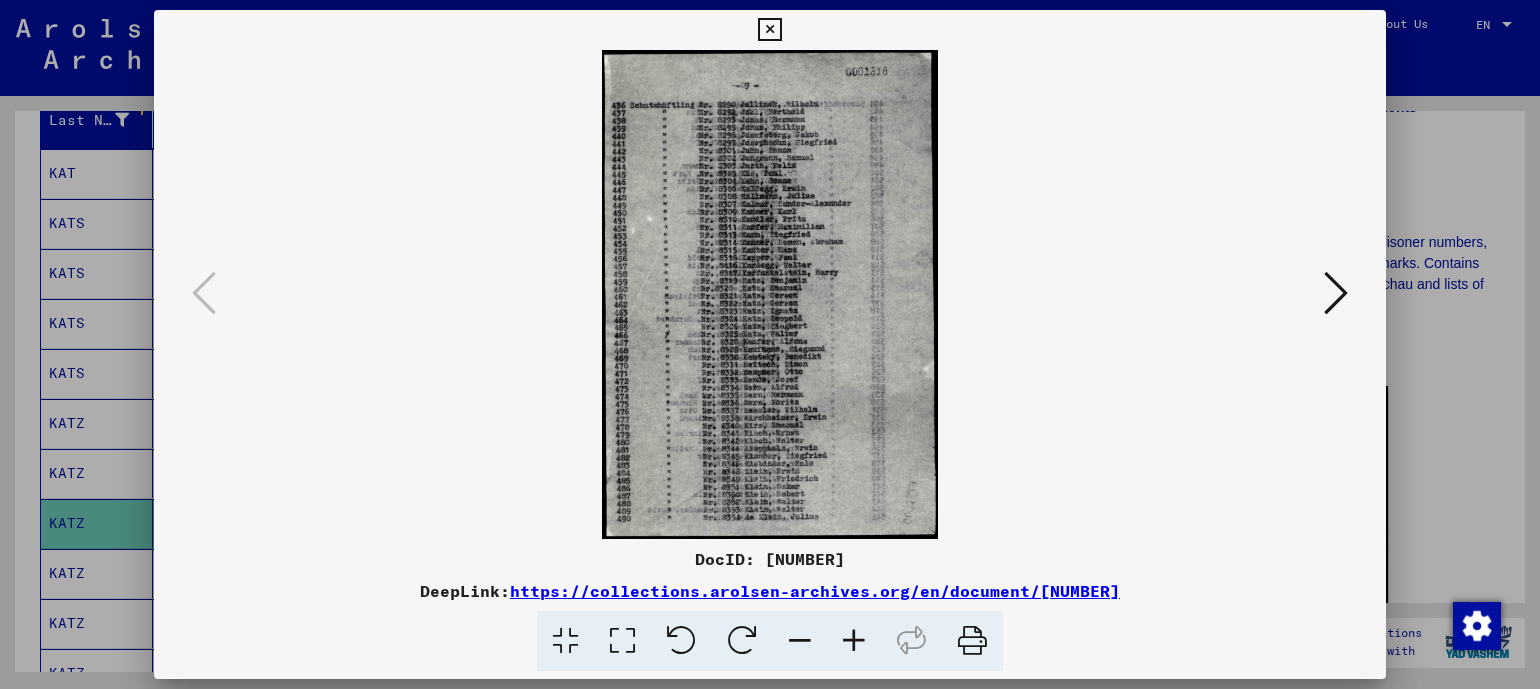 click on "https://collections.arolsen-archives.org/en/document/[NUMBER]" at bounding box center (815, 591) 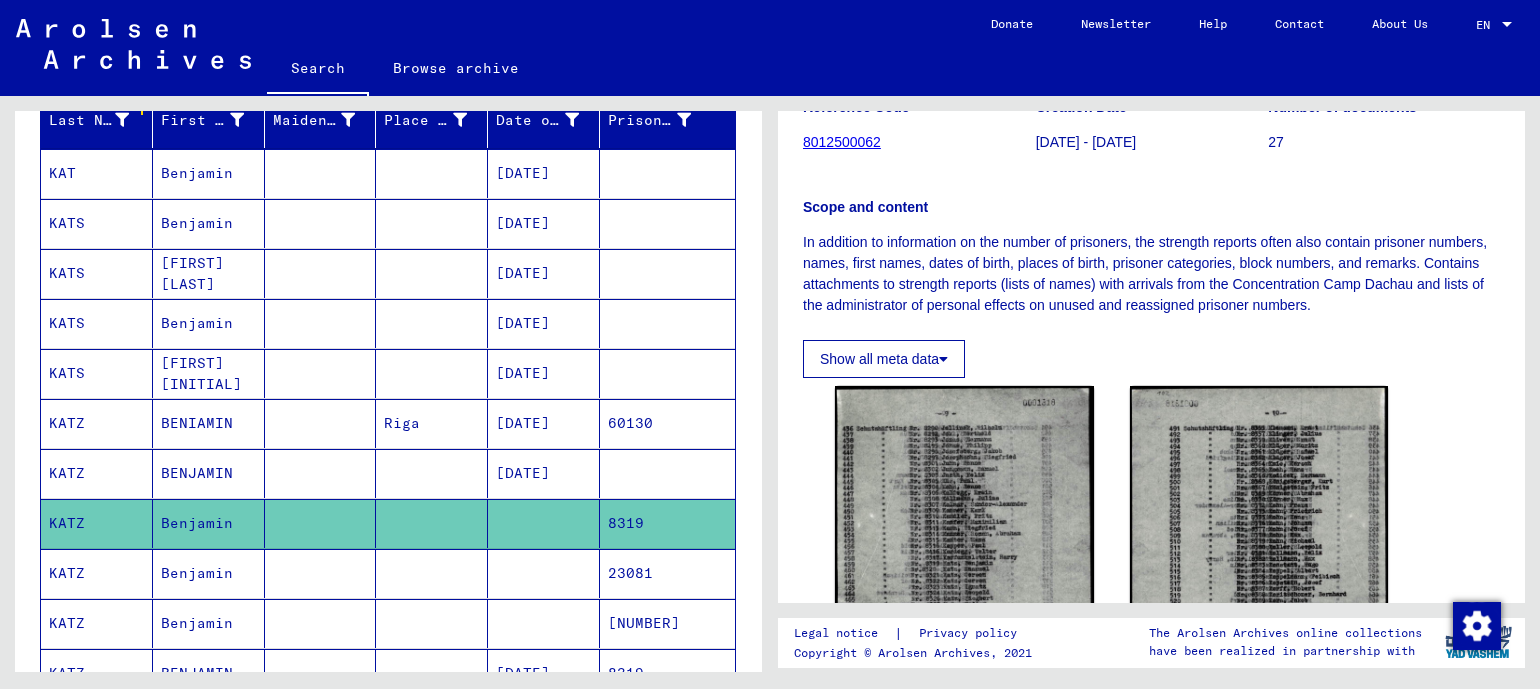 click on "KATZ" at bounding box center (97, 623) 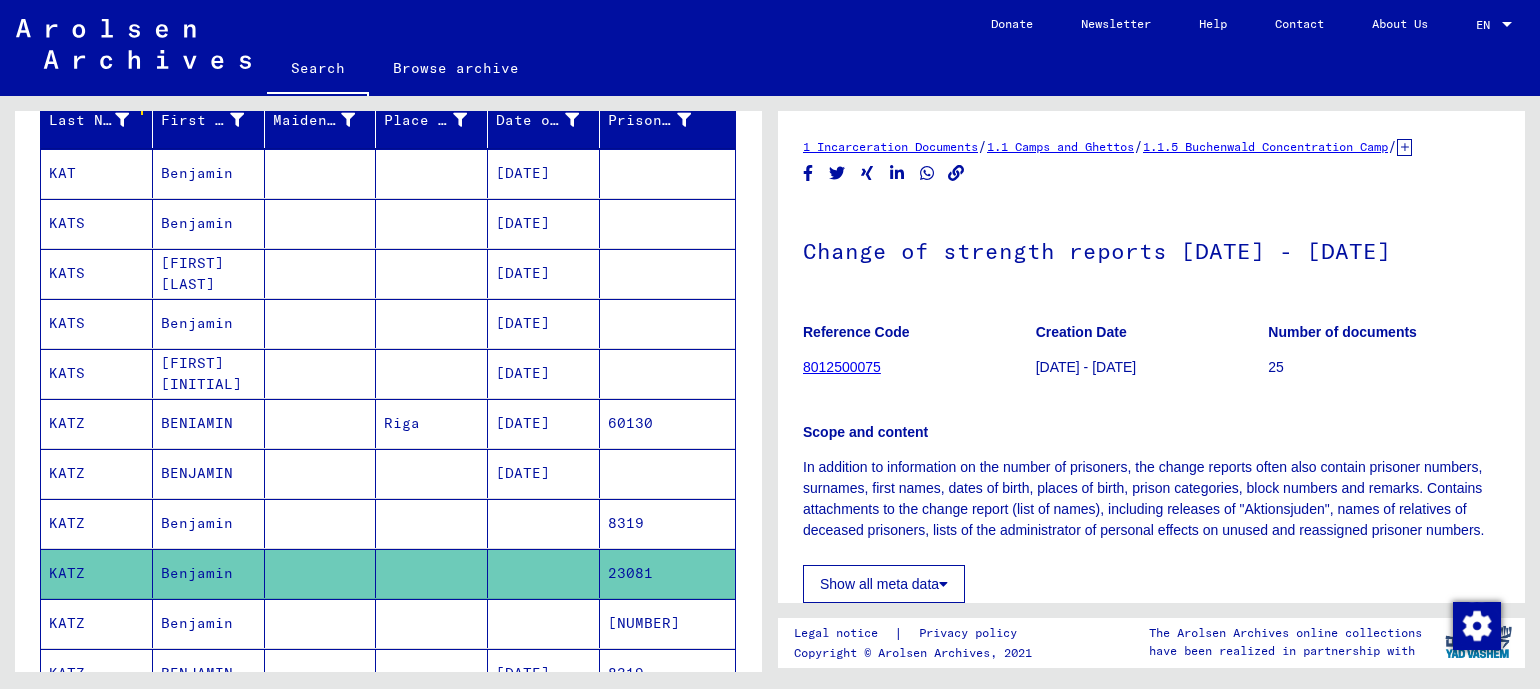 scroll, scrollTop: 0, scrollLeft: 0, axis: both 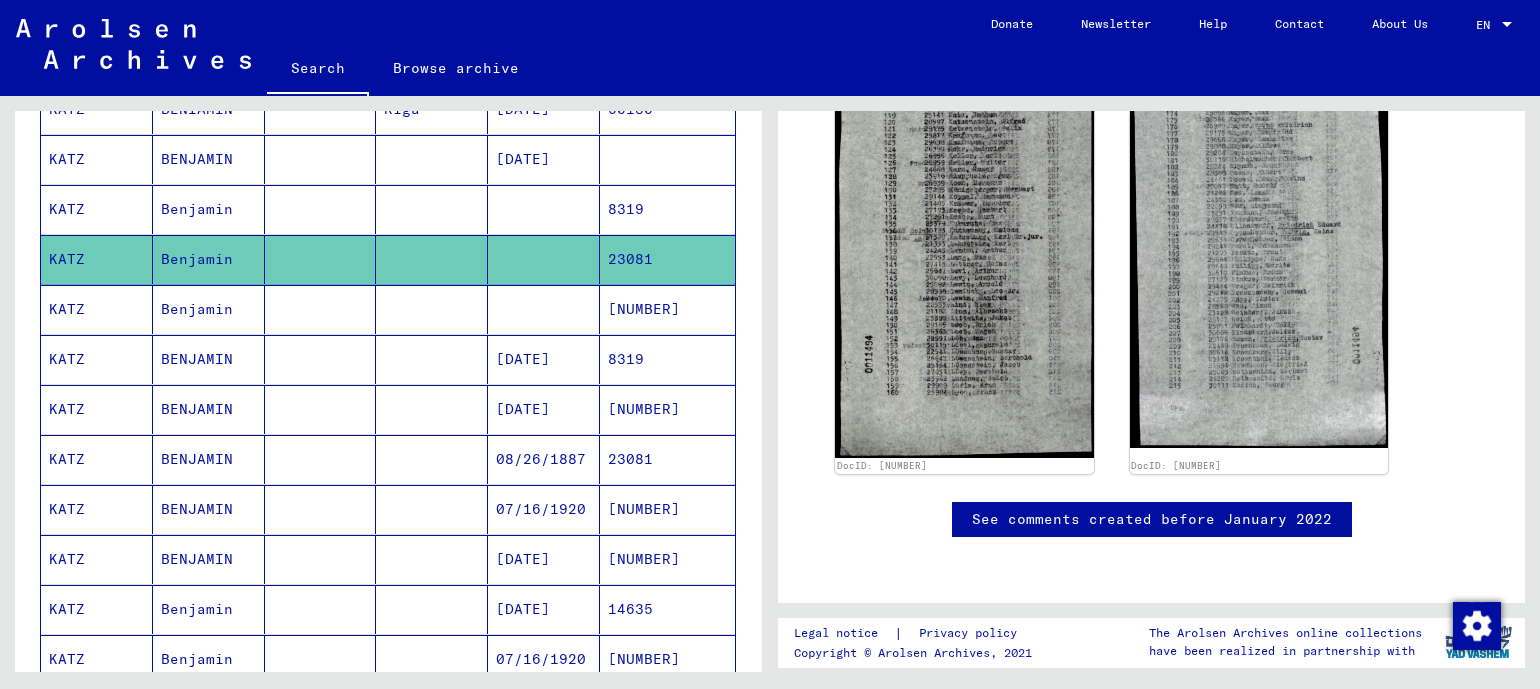 click on "KATZ" at bounding box center [97, 359] 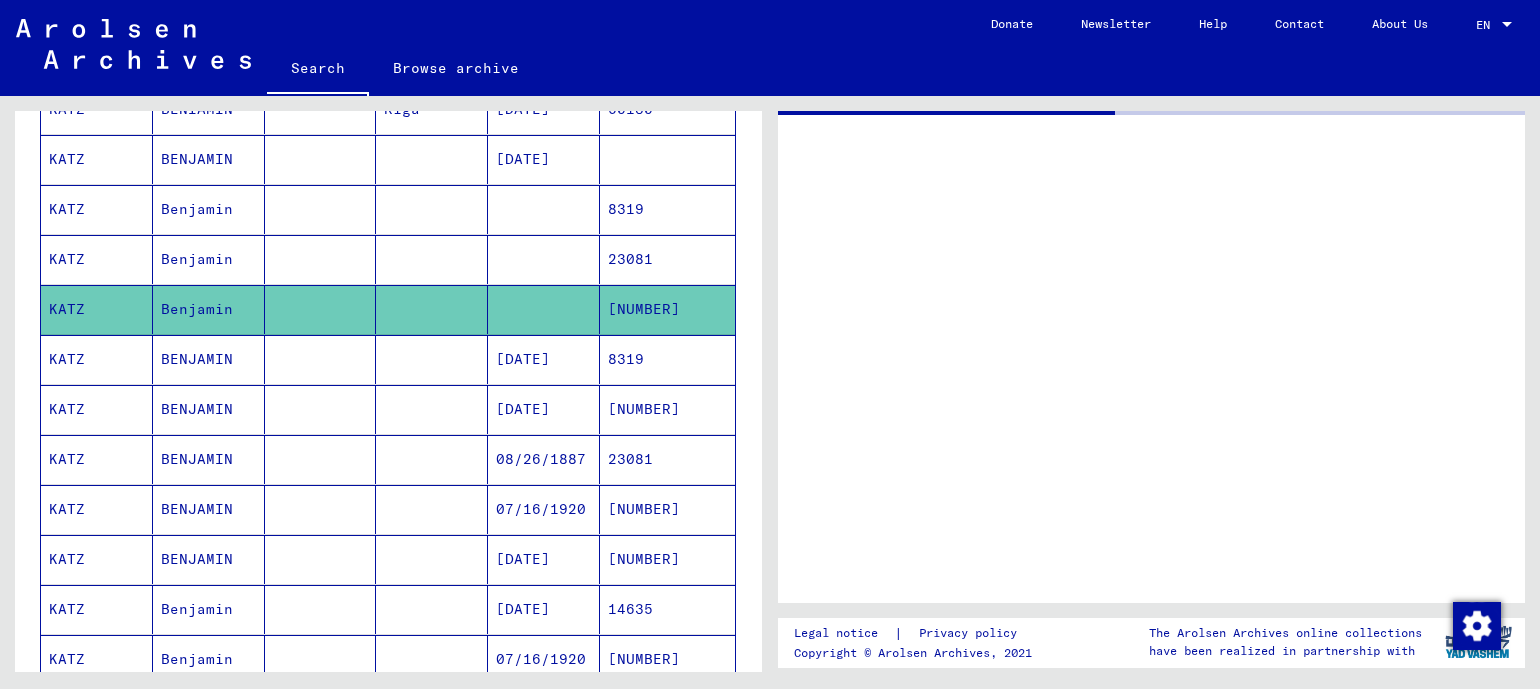 scroll, scrollTop: 0, scrollLeft: 0, axis: both 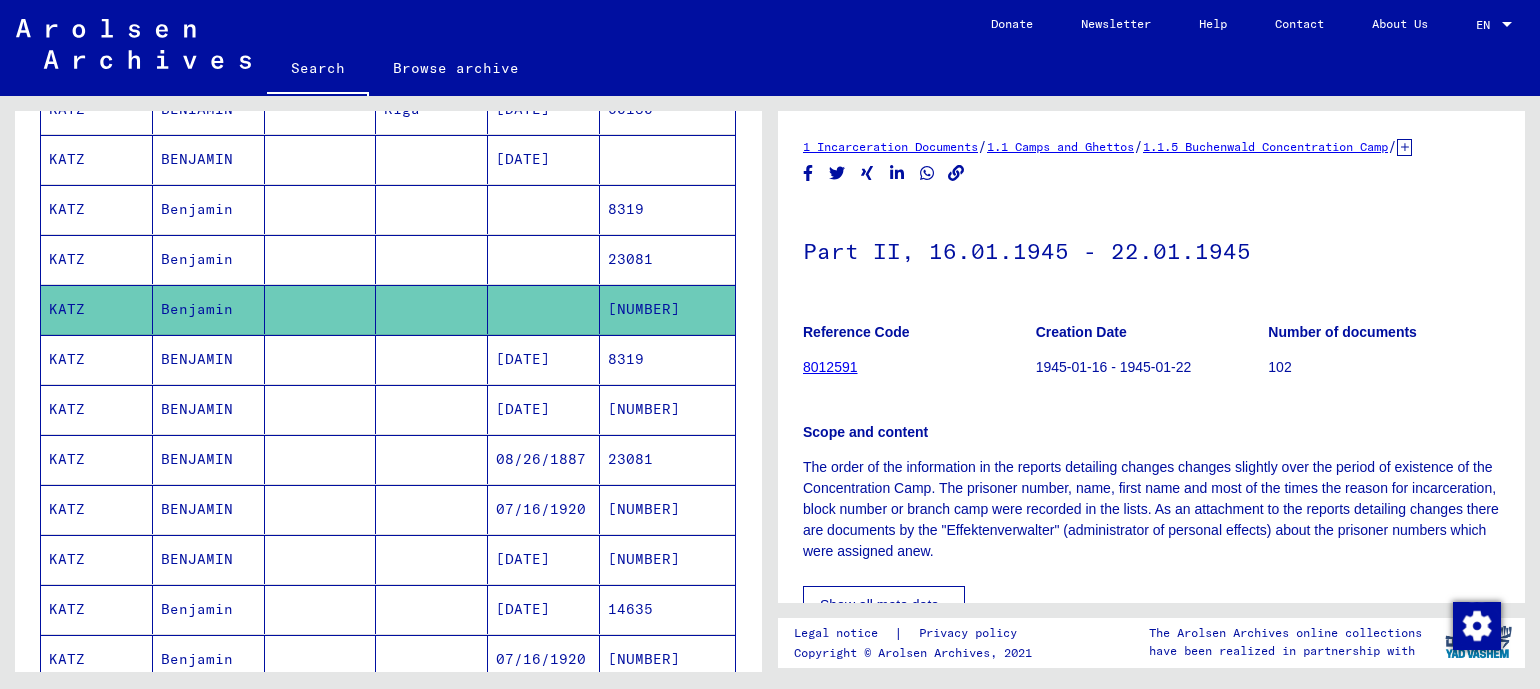 click on "1945-01-16 - 1945-01-22" 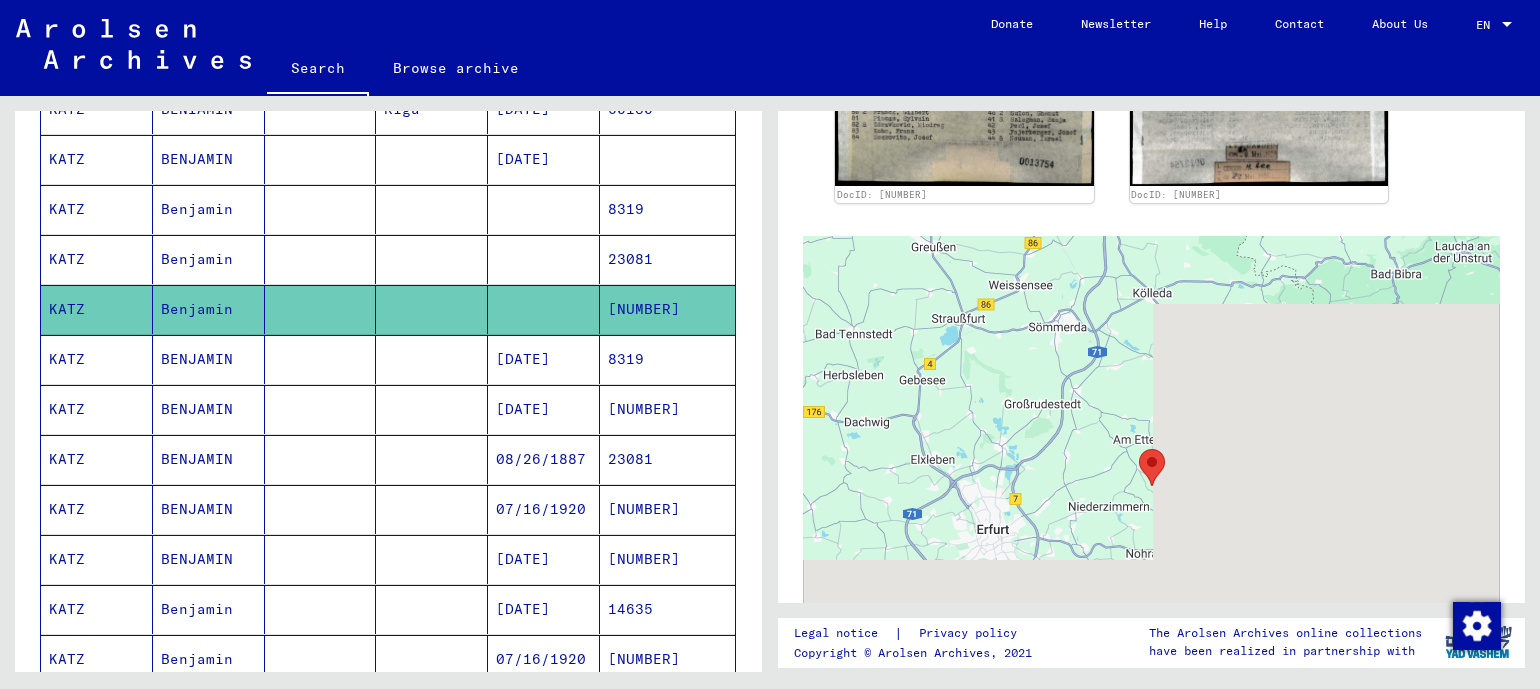 scroll, scrollTop: 892, scrollLeft: 0, axis: vertical 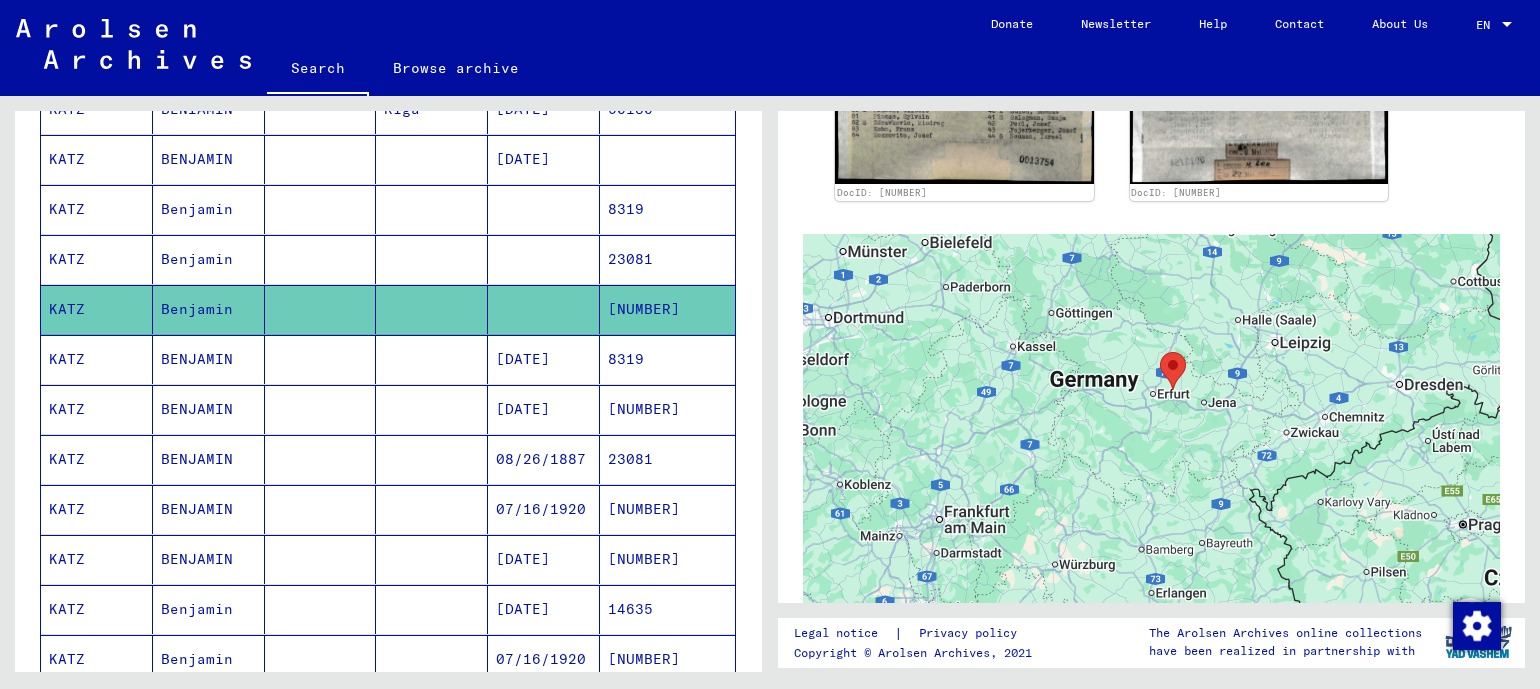click on "DocID: [NUMBER] DocID: [NUMBER]" 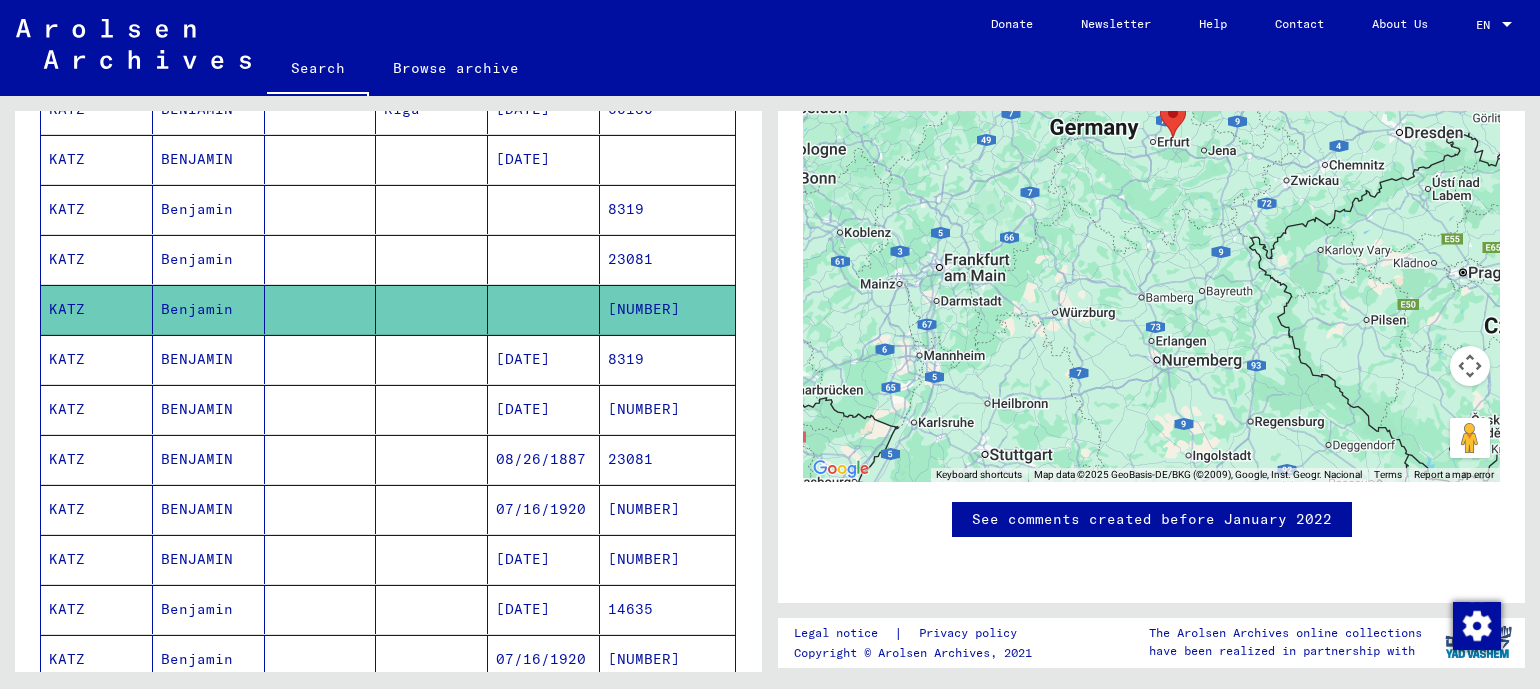 scroll, scrollTop: 1321, scrollLeft: 0, axis: vertical 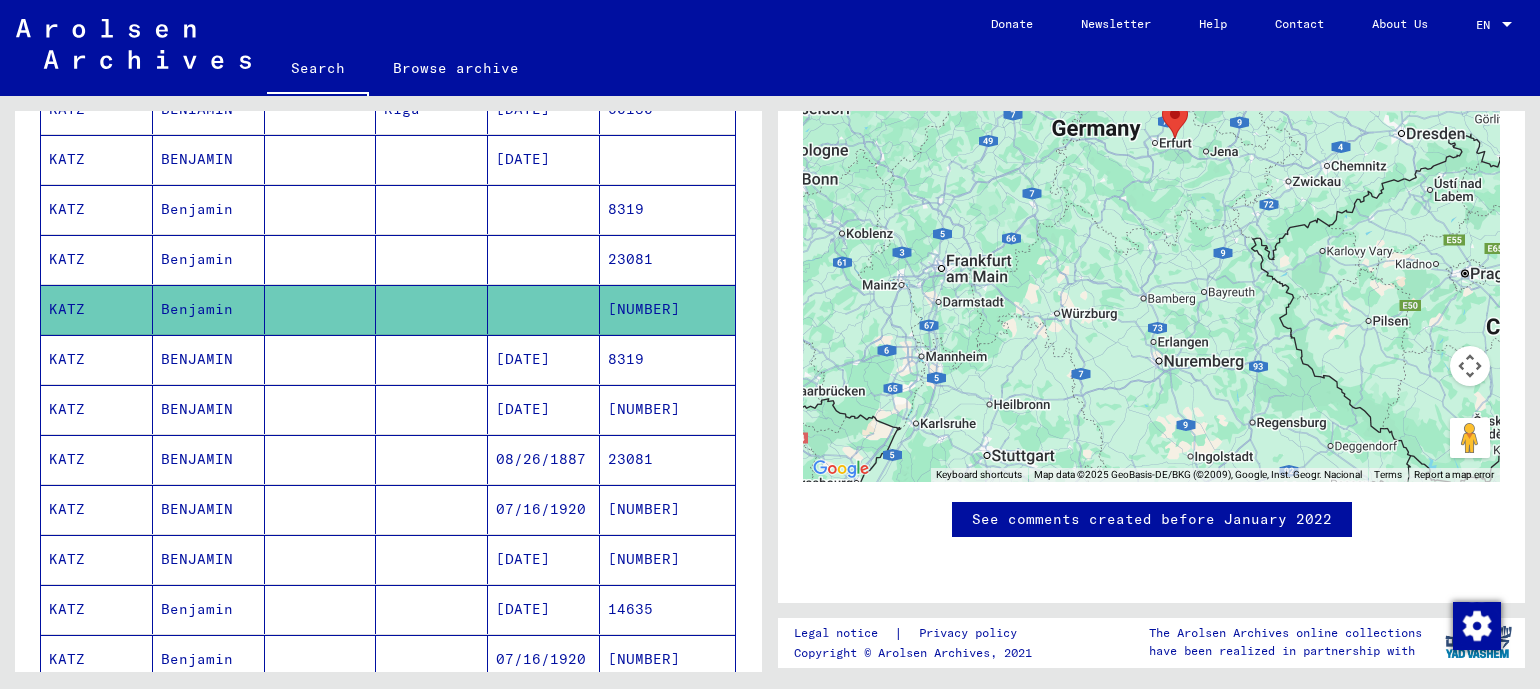 click on "Incarceration Documents   /   1.1 Camps and Ghettos   /   1.1.5 Buchenwald Concentration Camp   /   1.1.5.1 List Material Buchenwald   /   Reports detailing changes concerning prisoners in Concentration Camp      Buchenwald (men), 01.01.1945 - 10.04.1945   /  Part II, 16.01.1945 - 22.01.1945 Reference Code 8012591 Creation Date 1945-01-16 - 1945-01-22 Number of documents 102 Scope and content The order of the information in the reports detailing changes changes      slightly over the period of existence of the Concentration Camp. The      prisoner number, name, first name and most of the times the reason for      incarceration, block number or branch camp were recorded in the lists. As      an attachment to the reports detailing changes there are documents by the      "Effektenverwalter" (administrator of personal effects) about the prisoner      numbers which were assigned anew. Show all meta data  DocID: 5284360 DocID: 5284360 ← Move left → Move right ↑ Move up ↓ Move down + Zoom in - Zoom out" 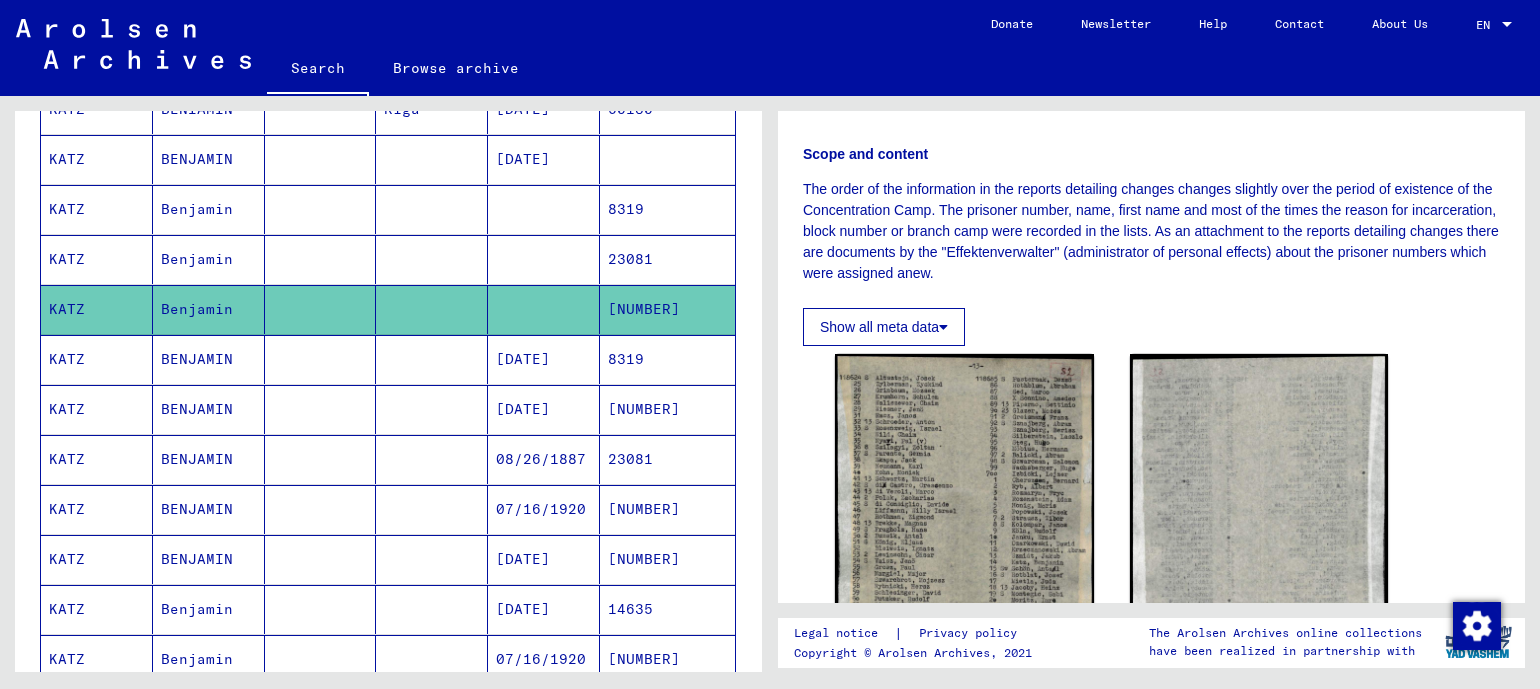 scroll, scrollTop: 275, scrollLeft: 0, axis: vertical 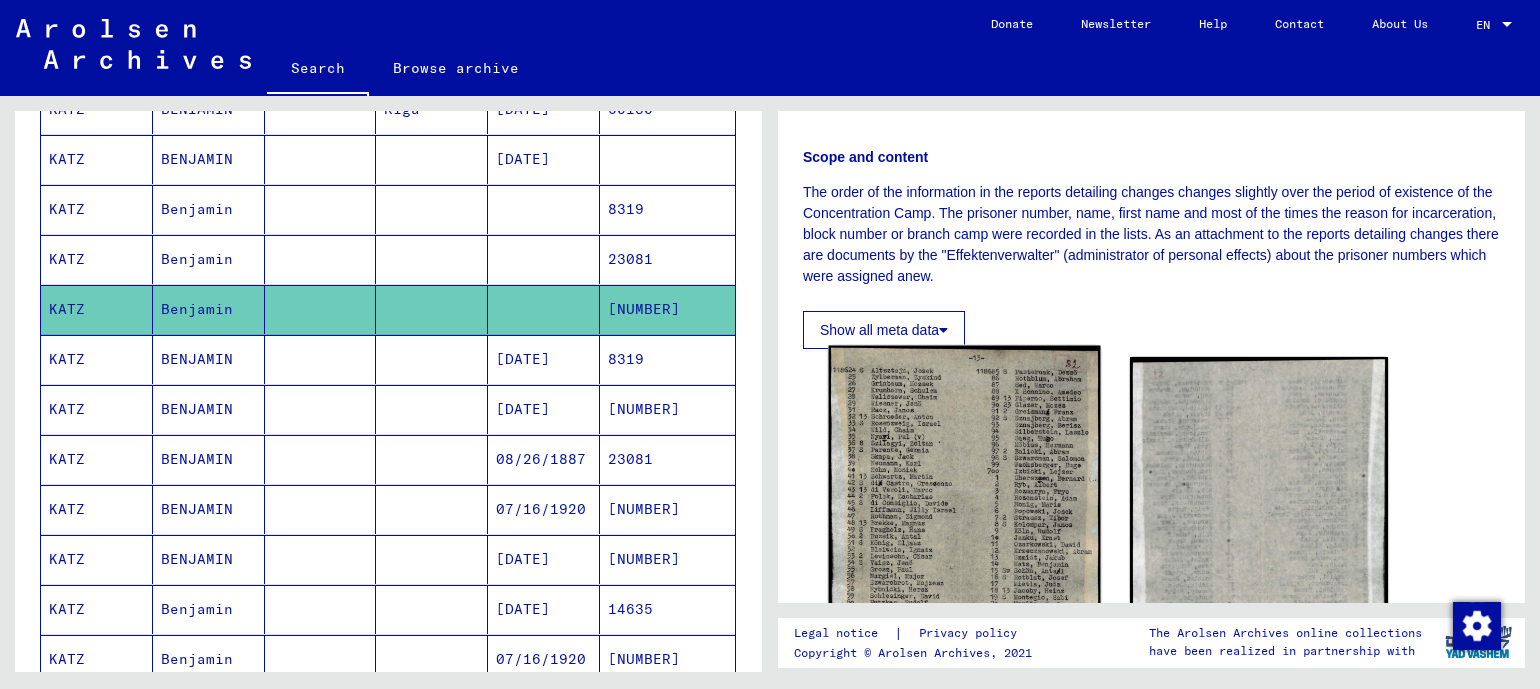 click 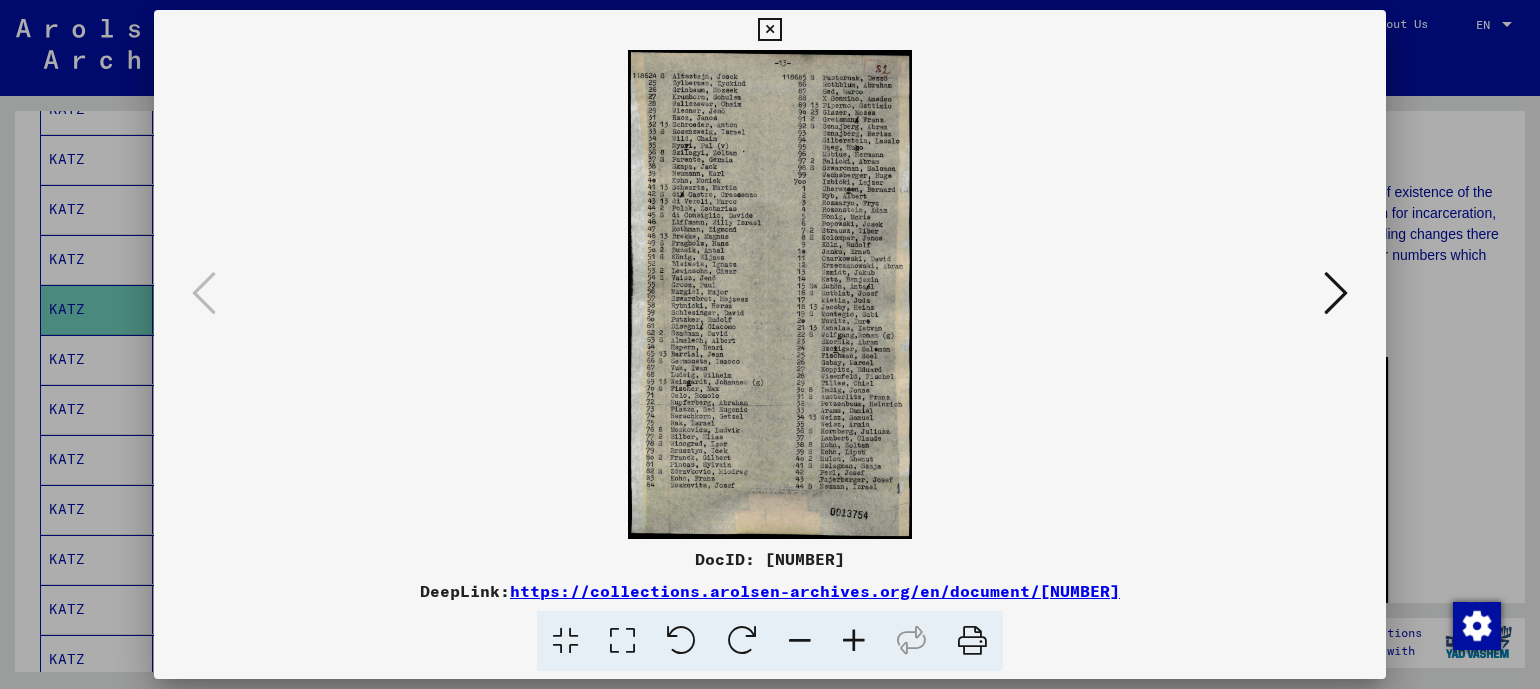 click on "https://collections.arolsen-archives.org/en/document/[NUMBER]" at bounding box center (815, 591) 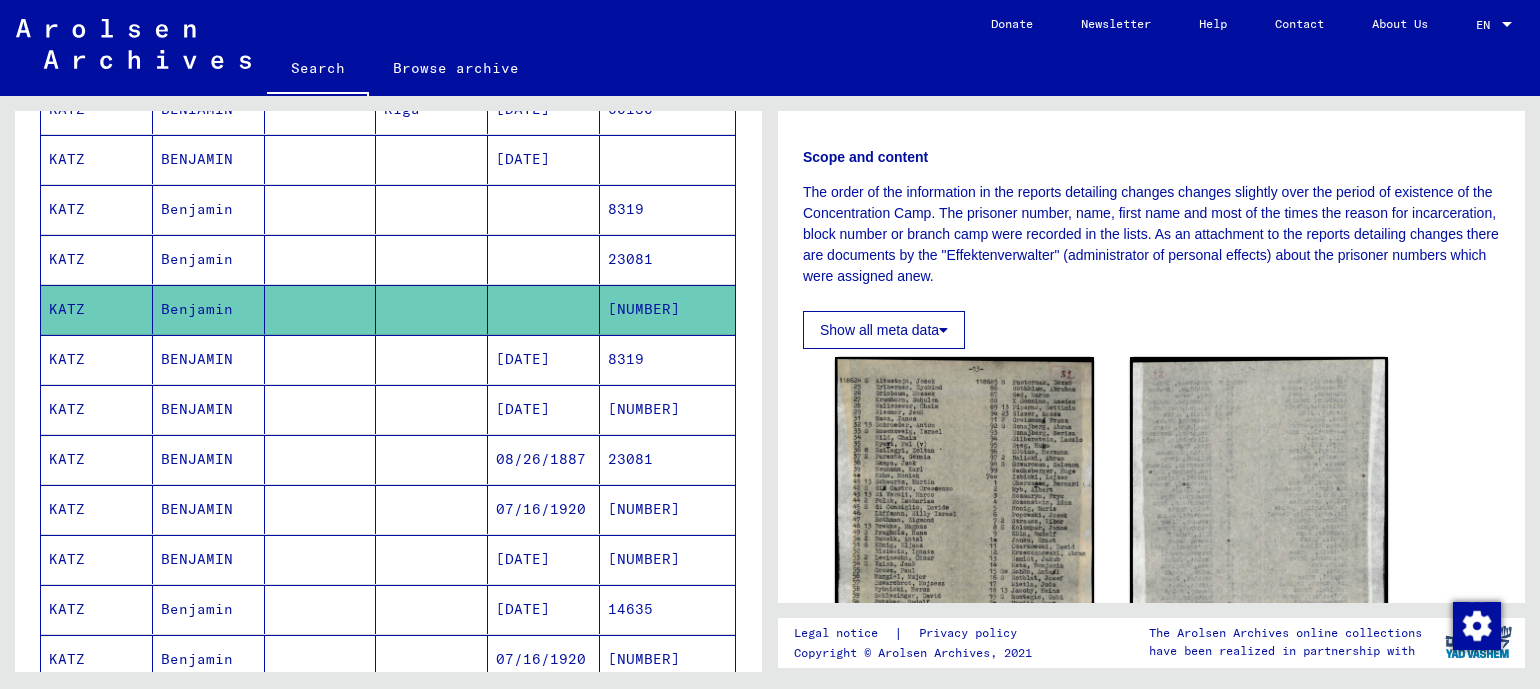 click on "KATZ" at bounding box center (97, 409) 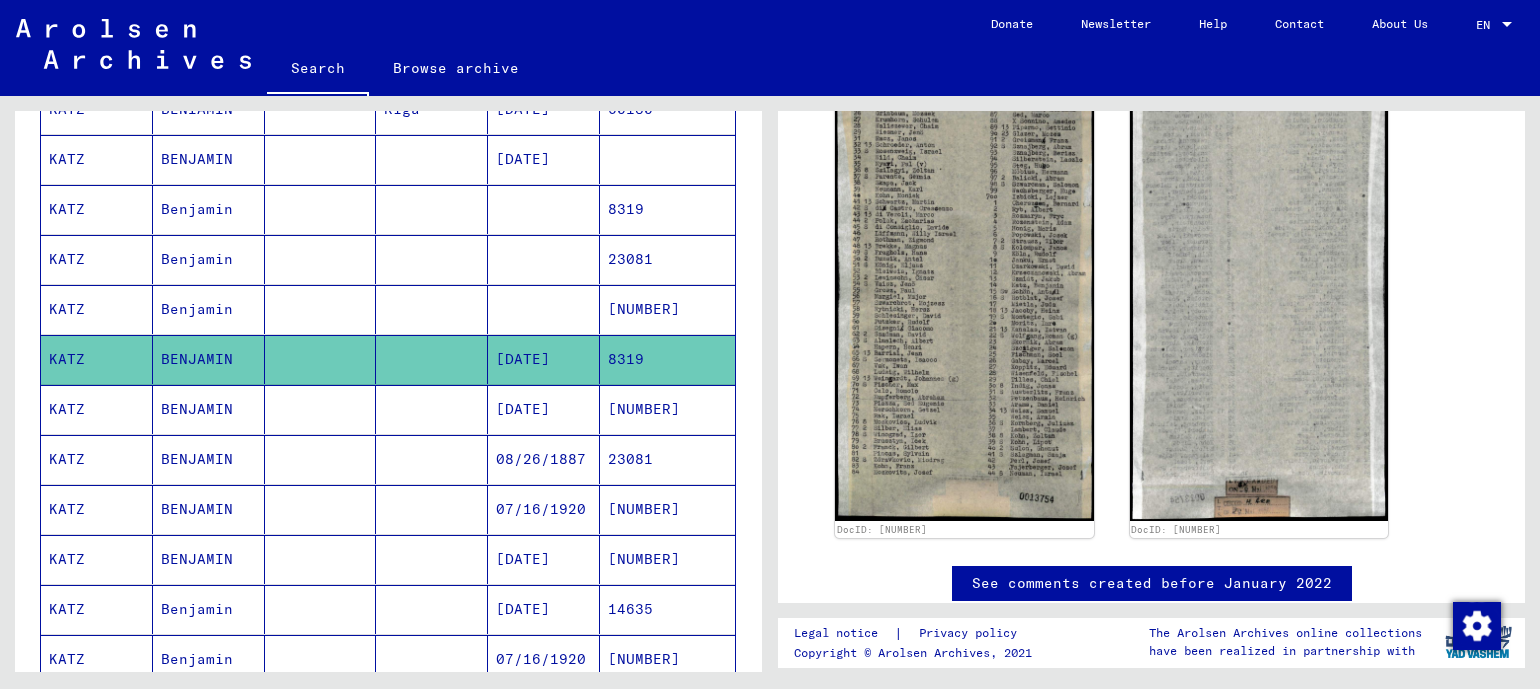 scroll, scrollTop: 220, scrollLeft: 0, axis: vertical 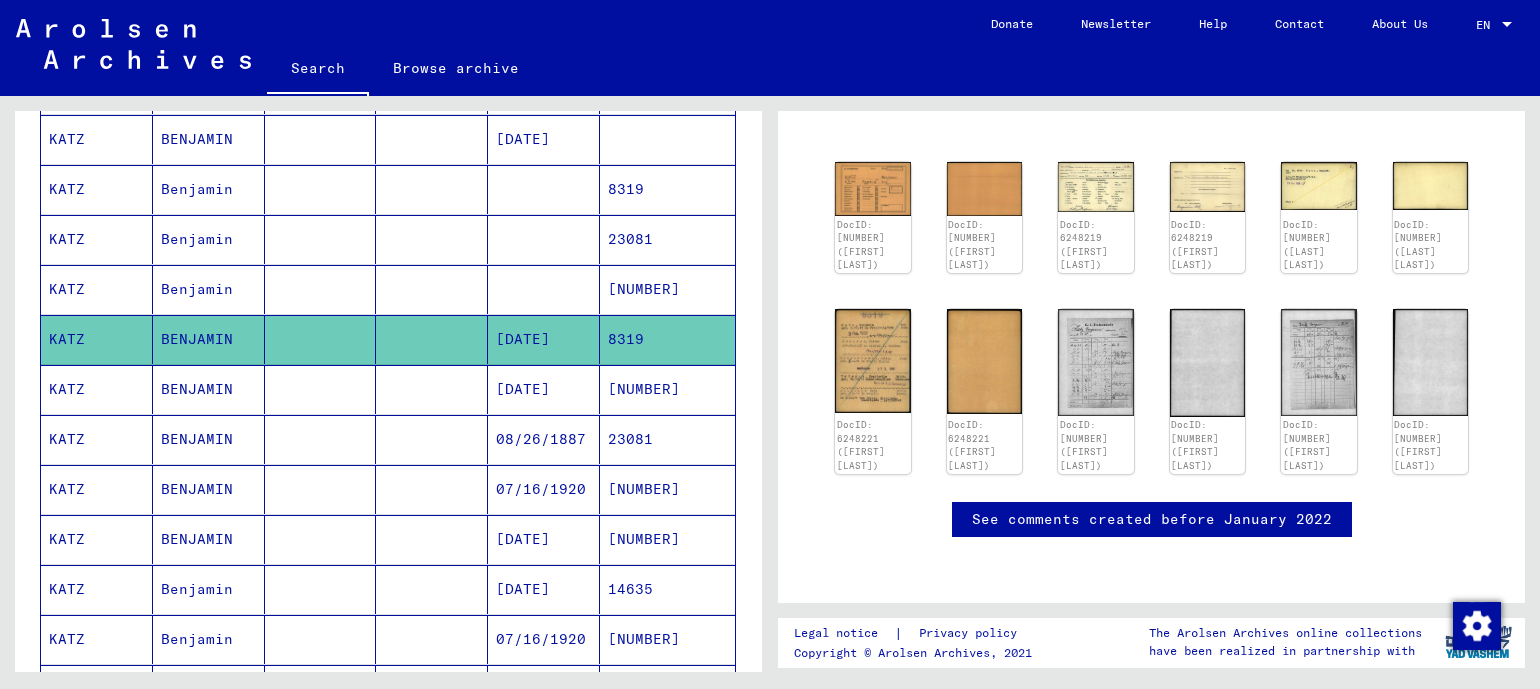click 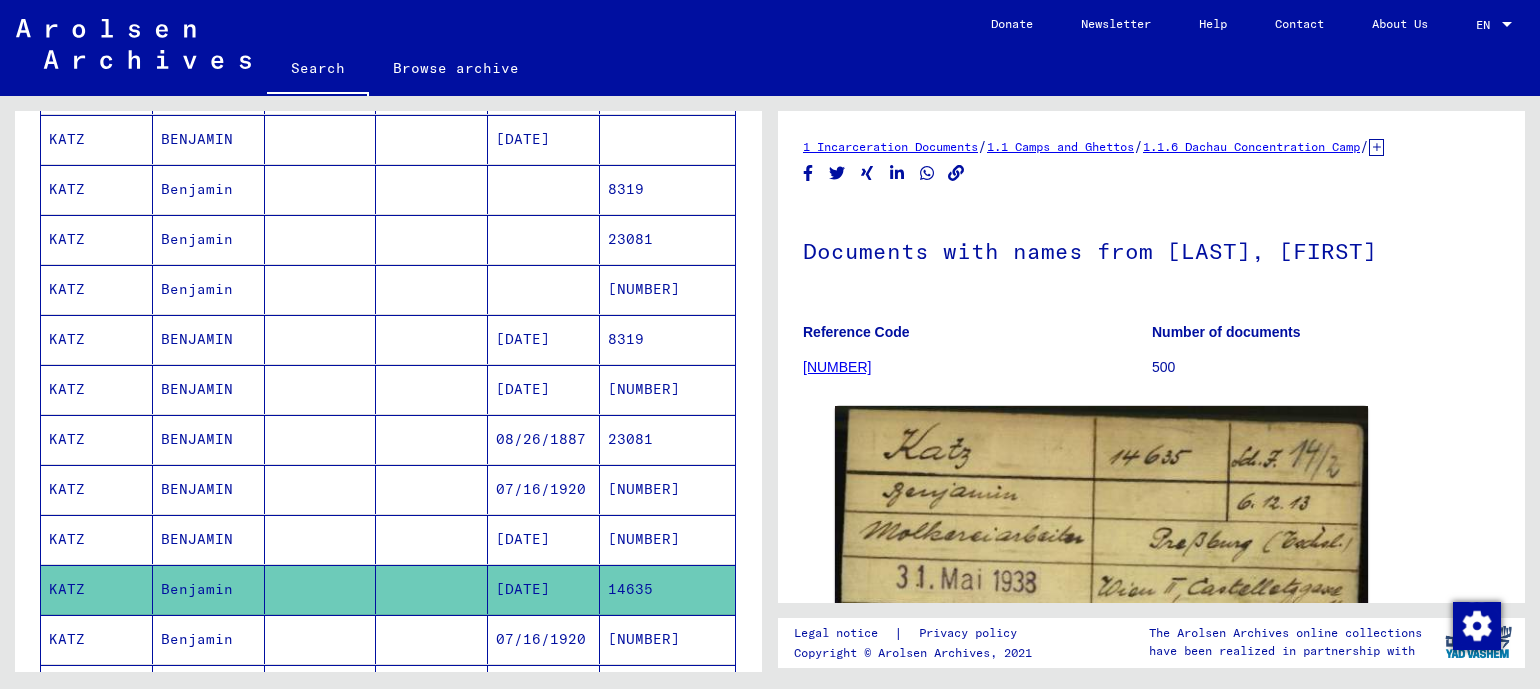scroll, scrollTop: 0, scrollLeft: 0, axis: both 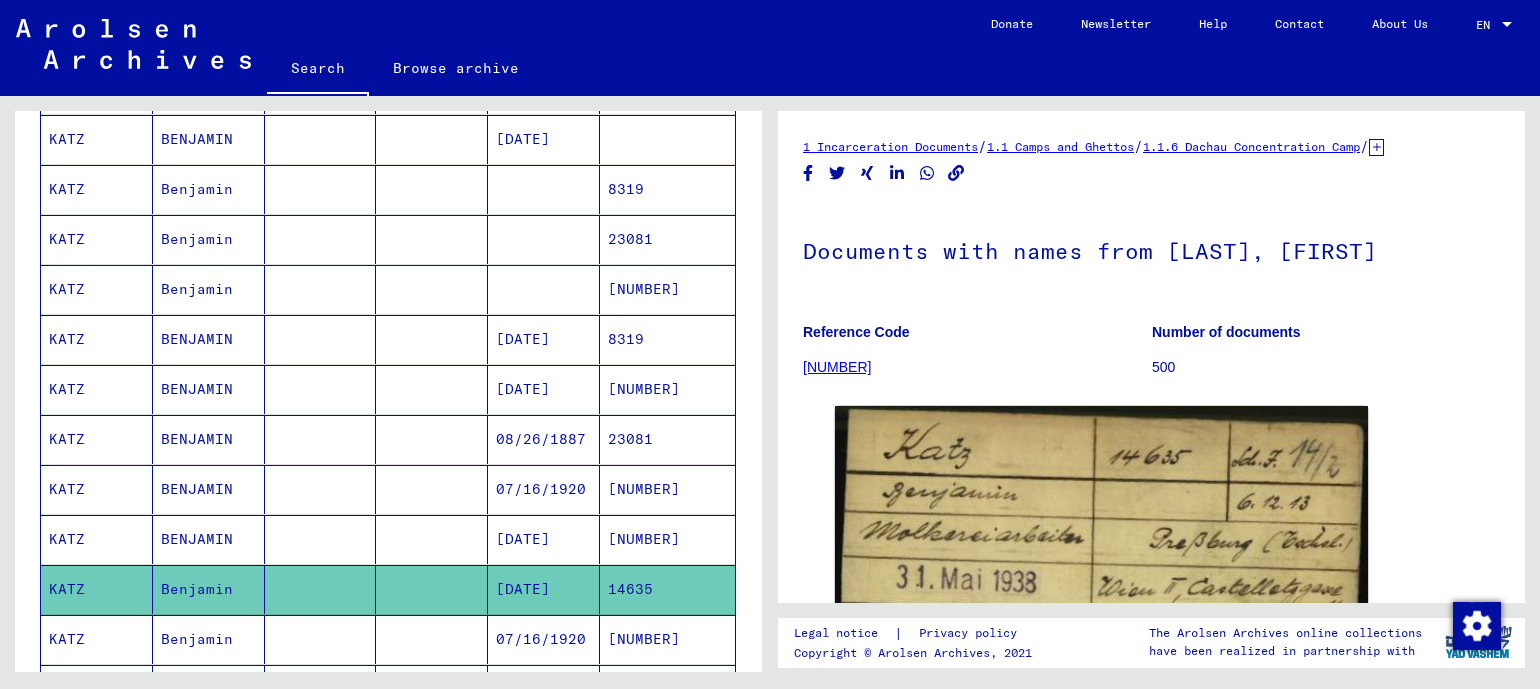click on "[NUMBER]" 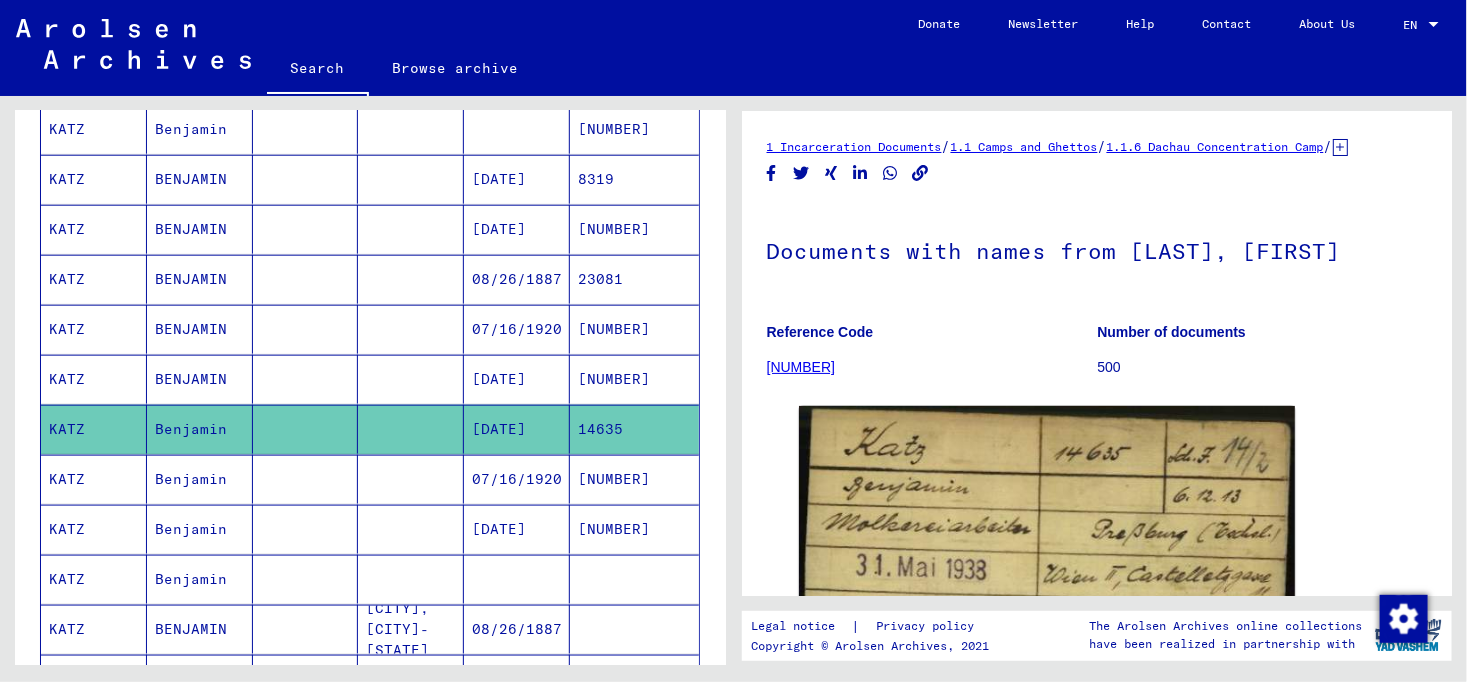 scroll, scrollTop: 853, scrollLeft: 0, axis: vertical 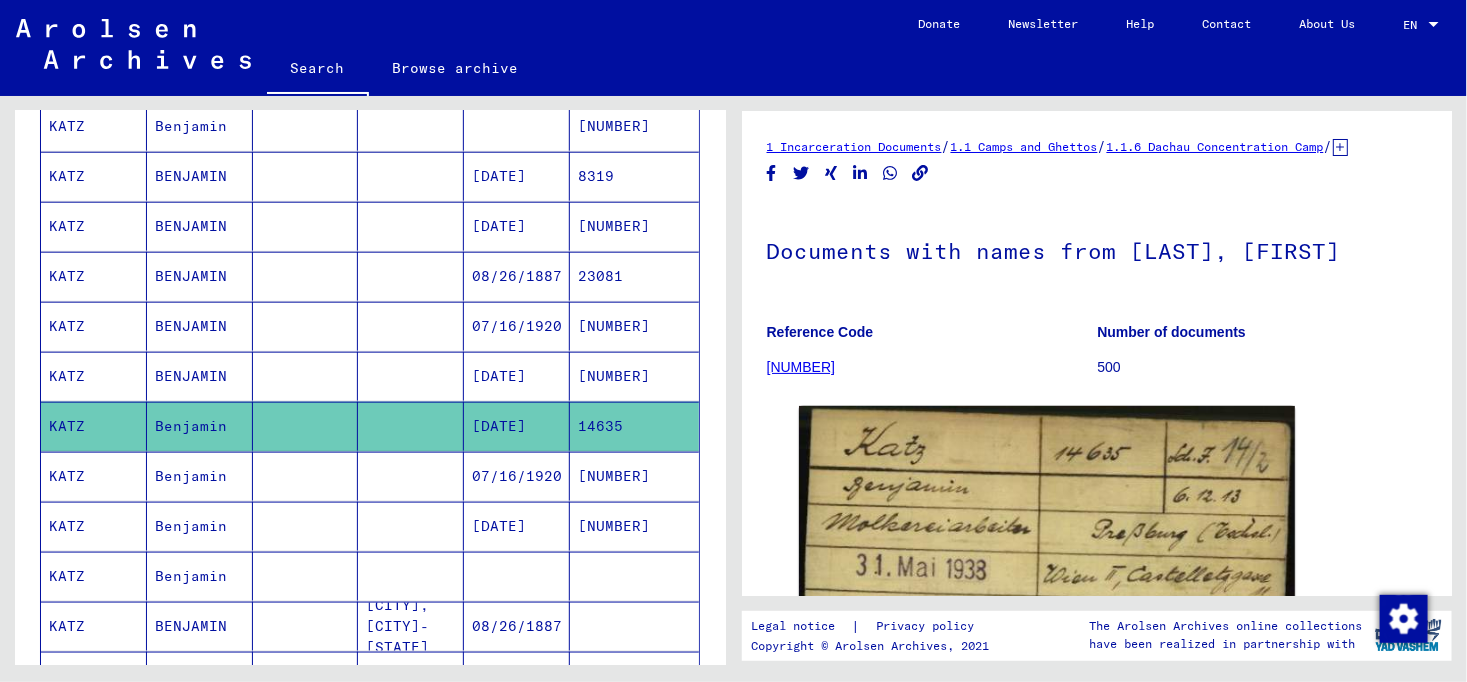 click on "Benjamin" at bounding box center [200, 626] 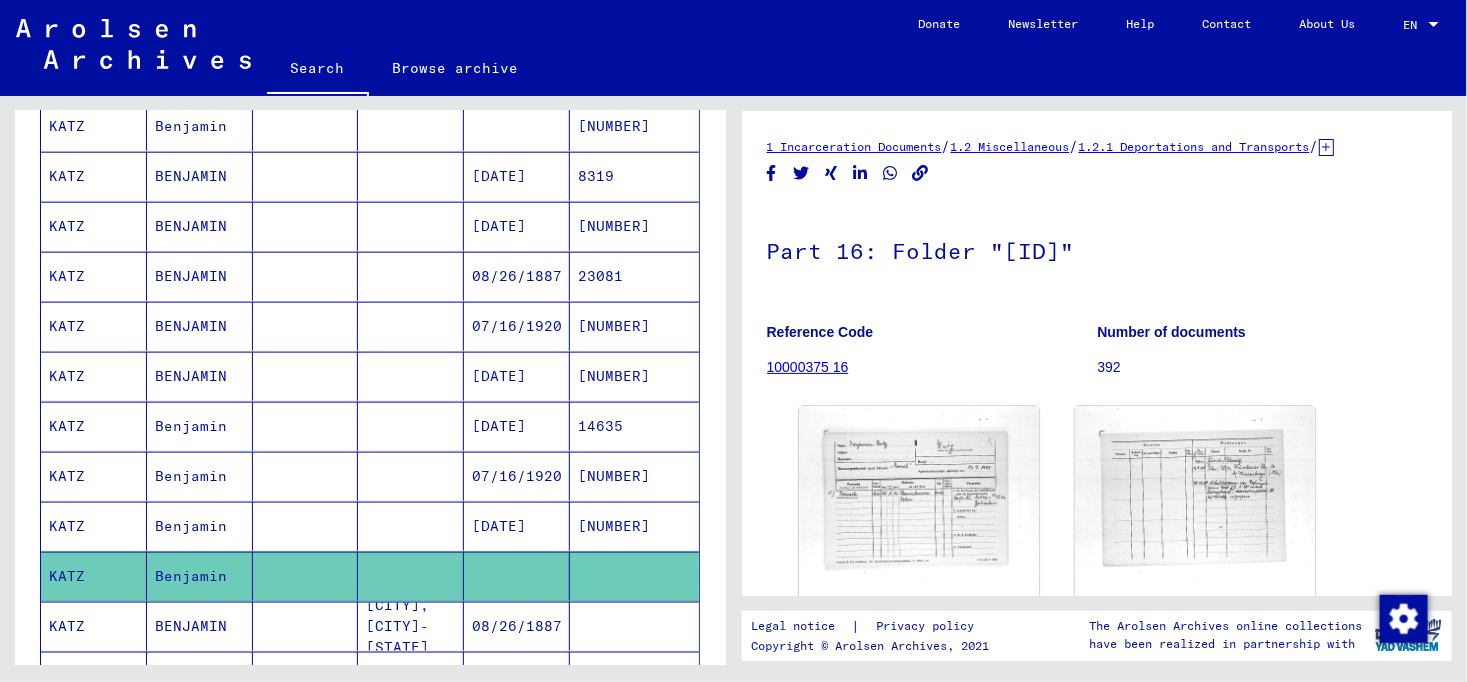 scroll, scrollTop: 0, scrollLeft: 0, axis: both 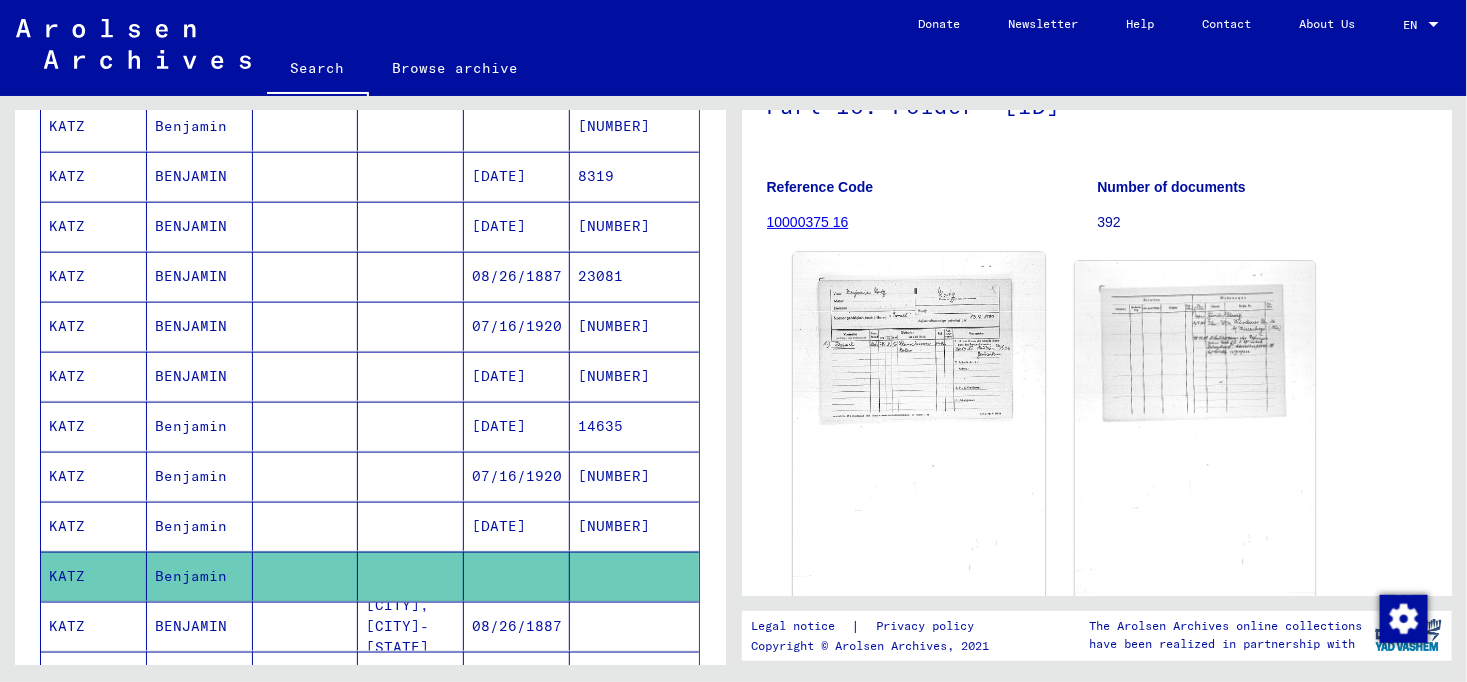 click 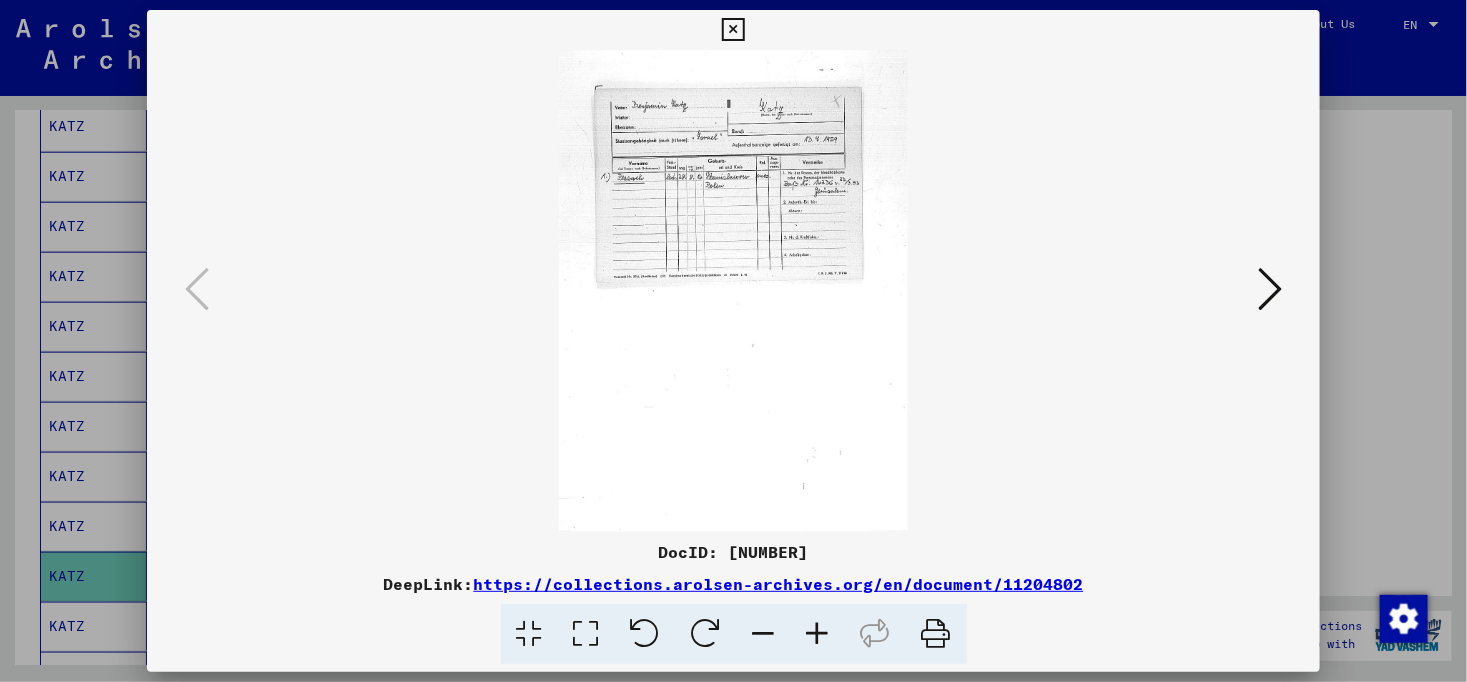 click at bounding box center [1270, 289] 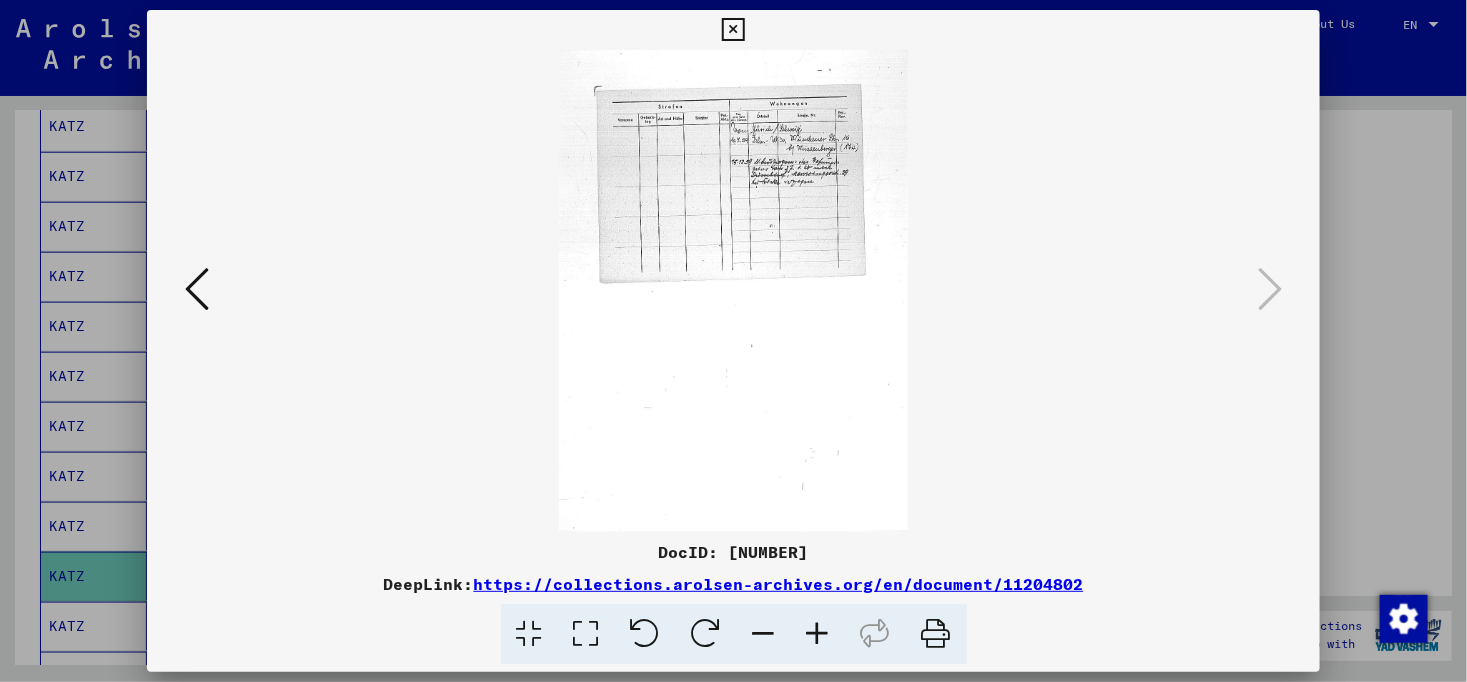 click at bounding box center (733, 30) 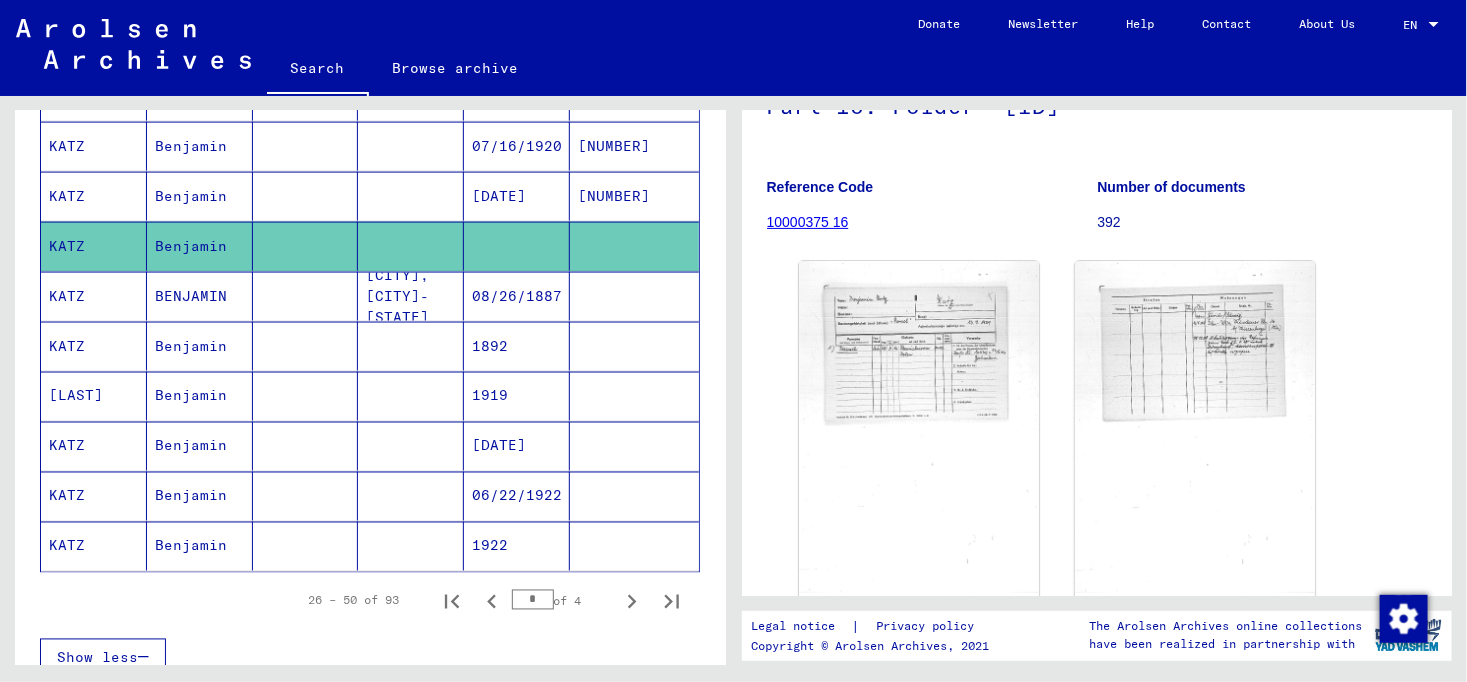 scroll, scrollTop: 1186, scrollLeft: 0, axis: vertical 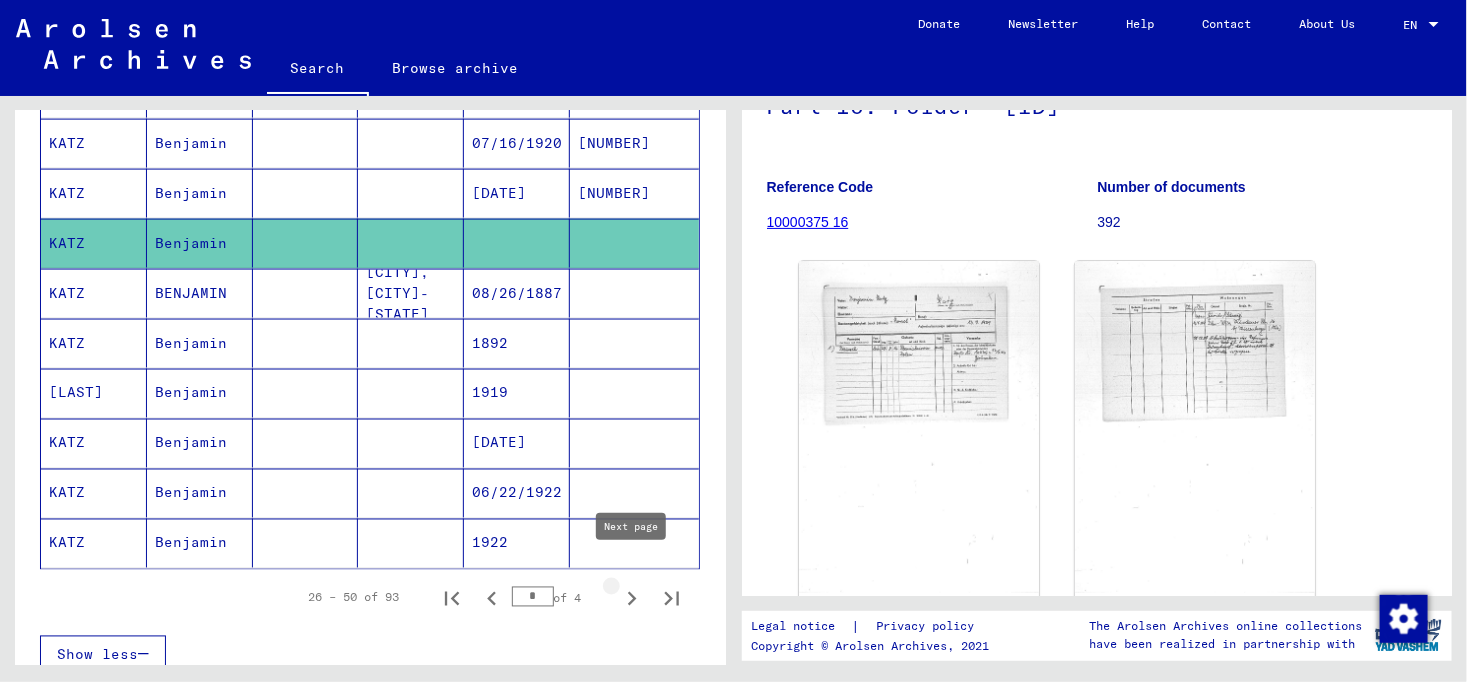 click 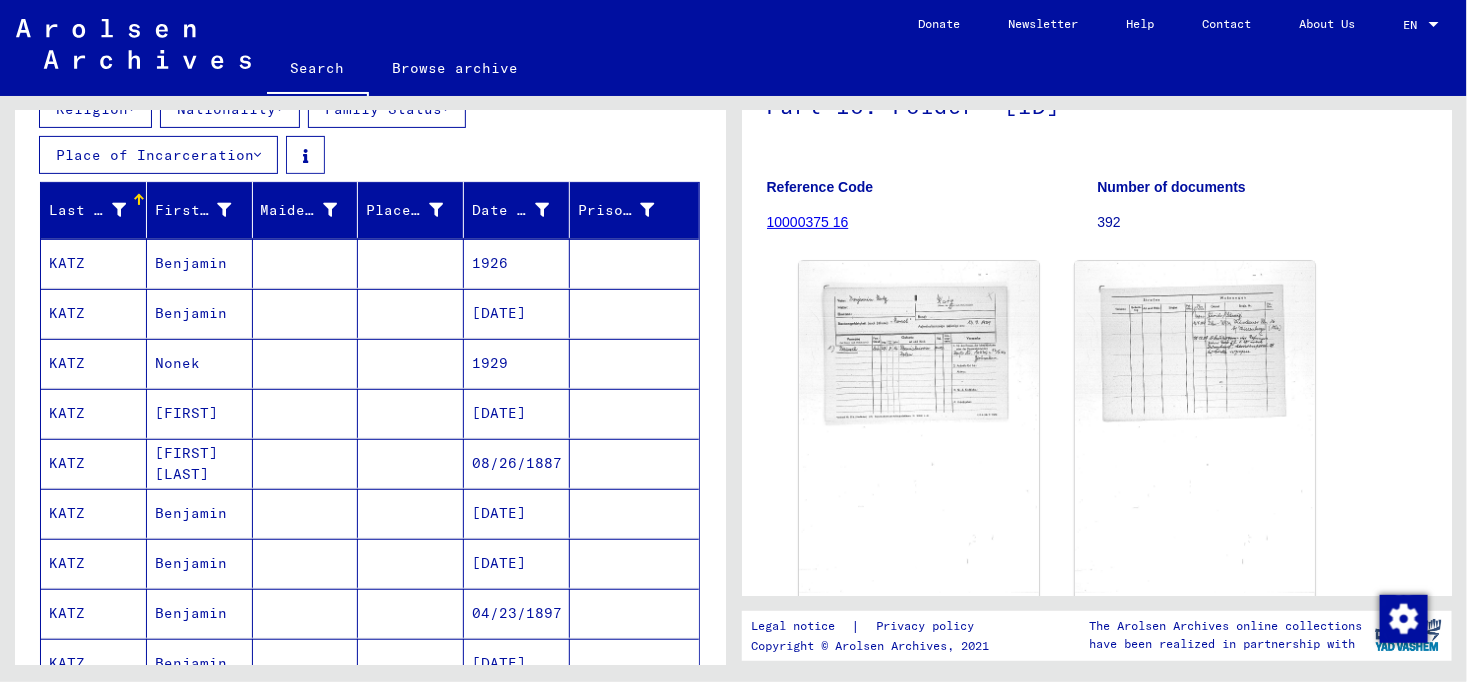 scroll, scrollTop: 229, scrollLeft: 0, axis: vertical 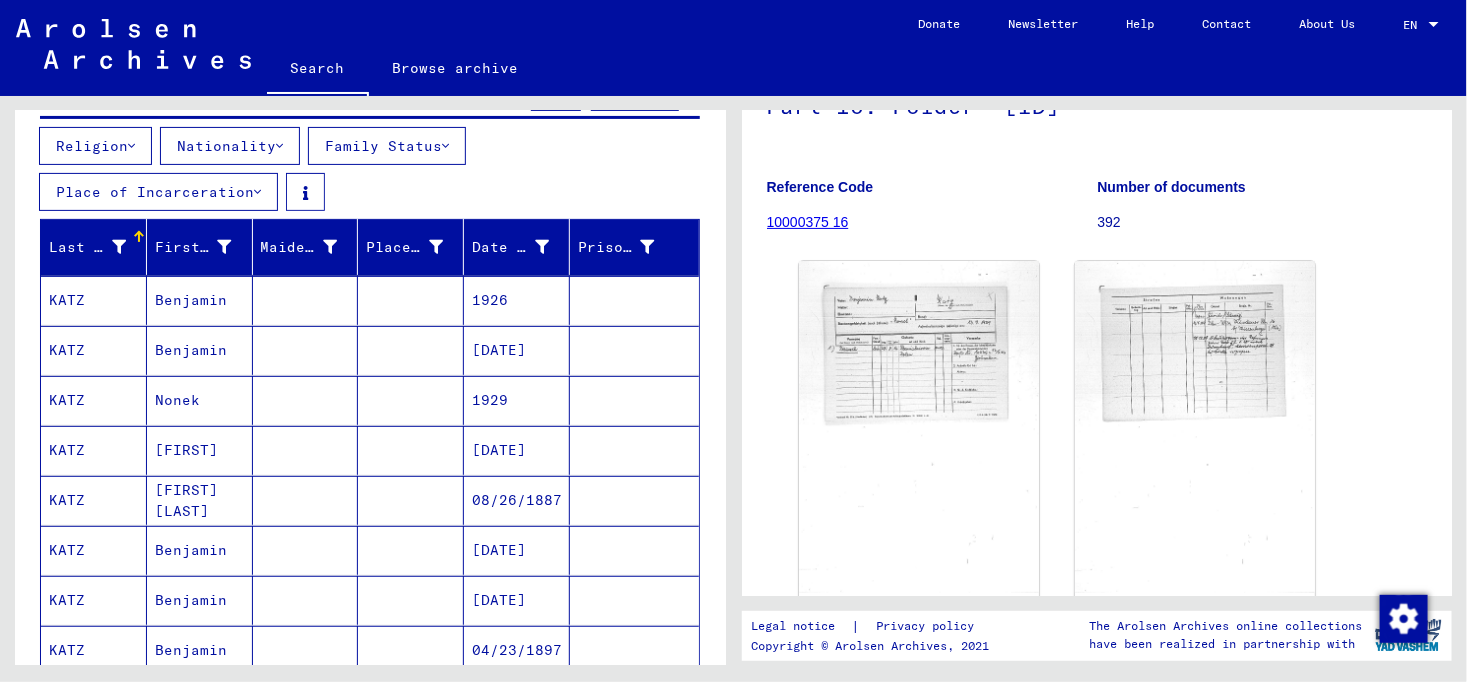 click on "Benjamin" at bounding box center (200, 350) 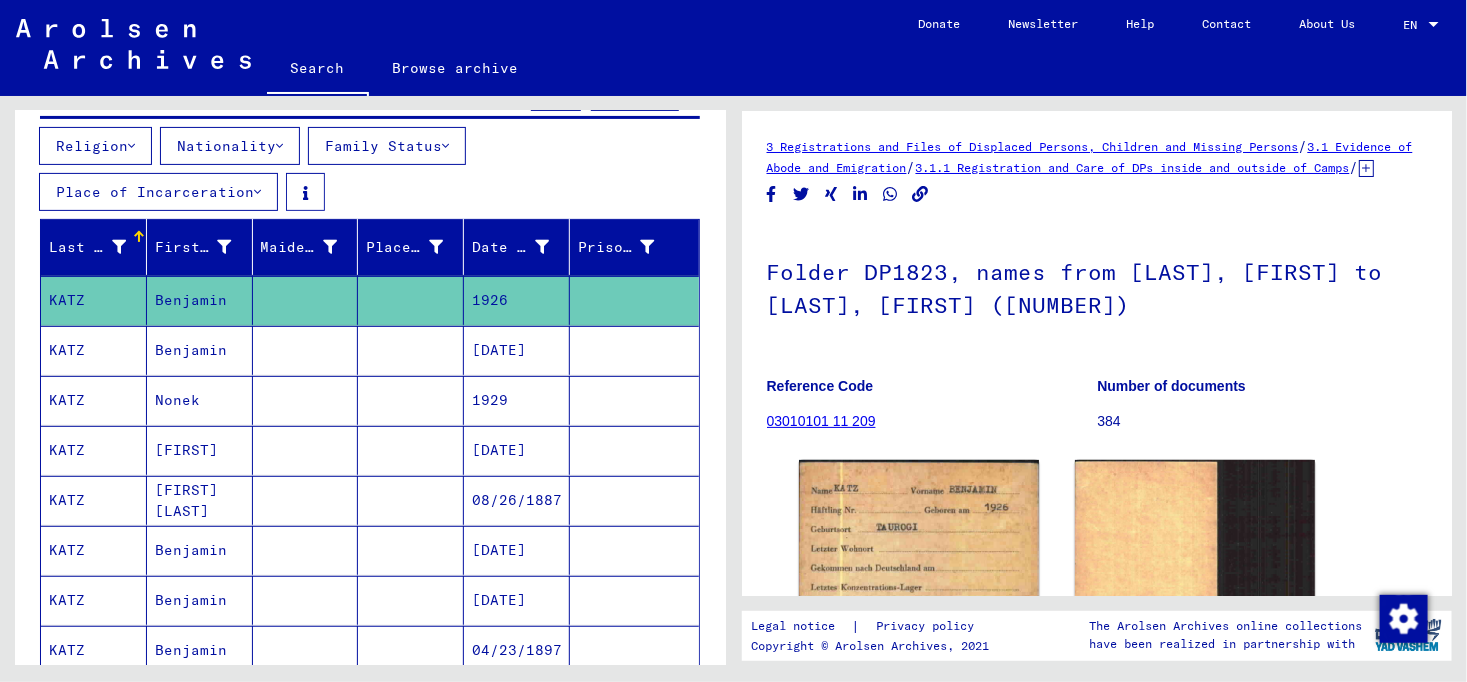 scroll, scrollTop: 0, scrollLeft: 0, axis: both 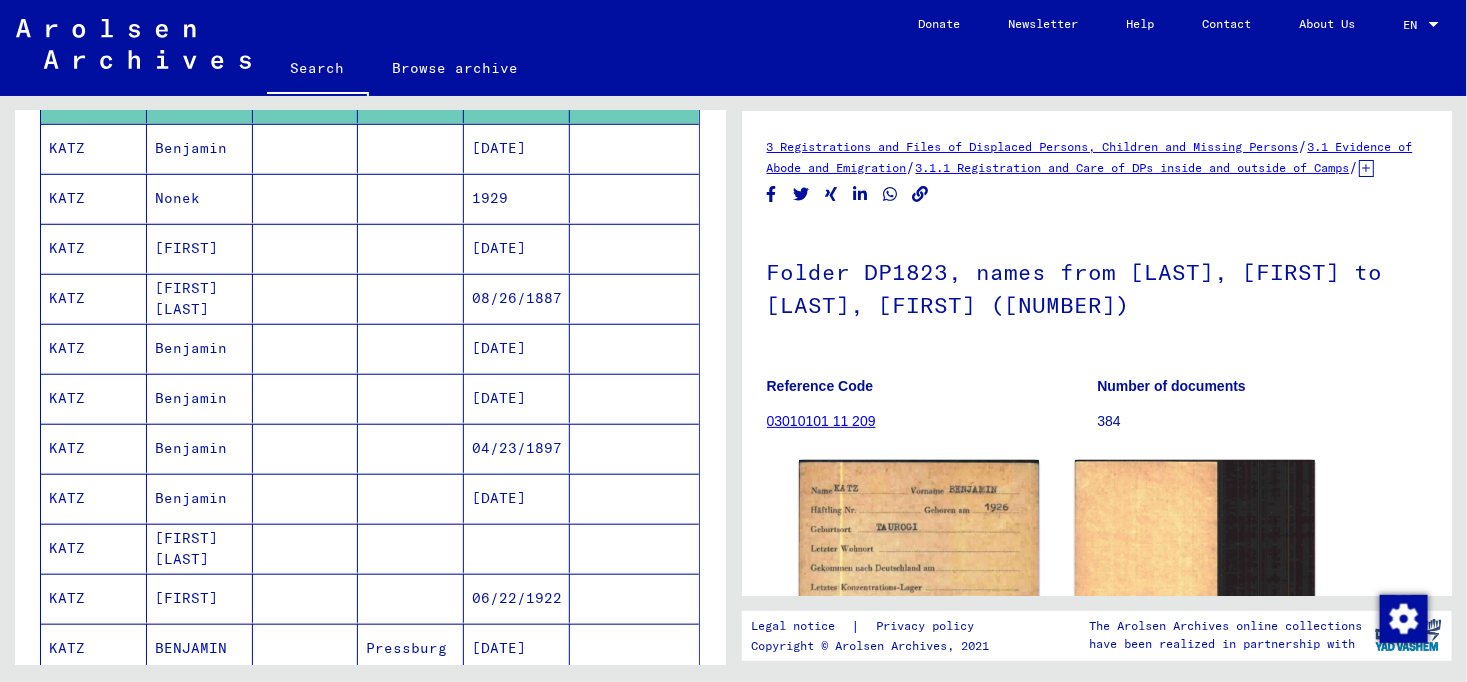 click on "[FIRST] [LAST]" at bounding box center [200, 598] 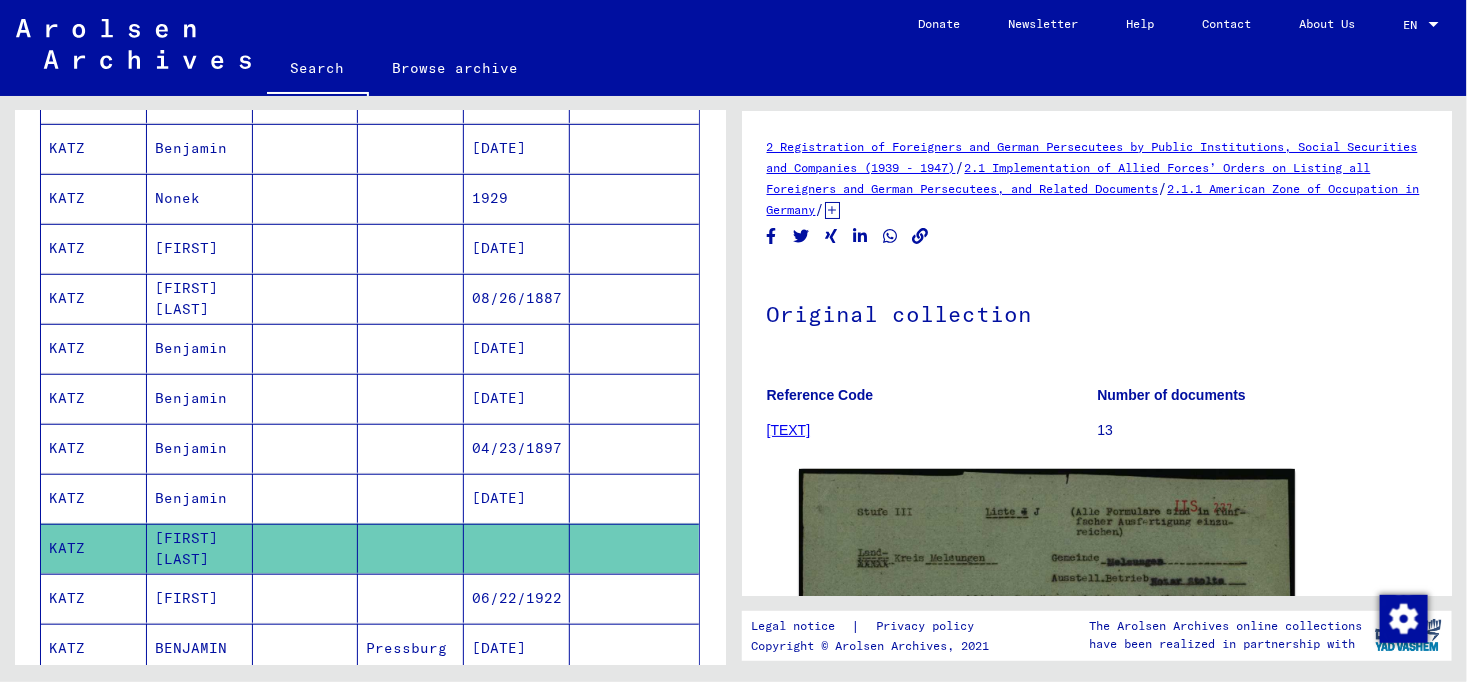 scroll, scrollTop: 0, scrollLeft: 0, axis: both 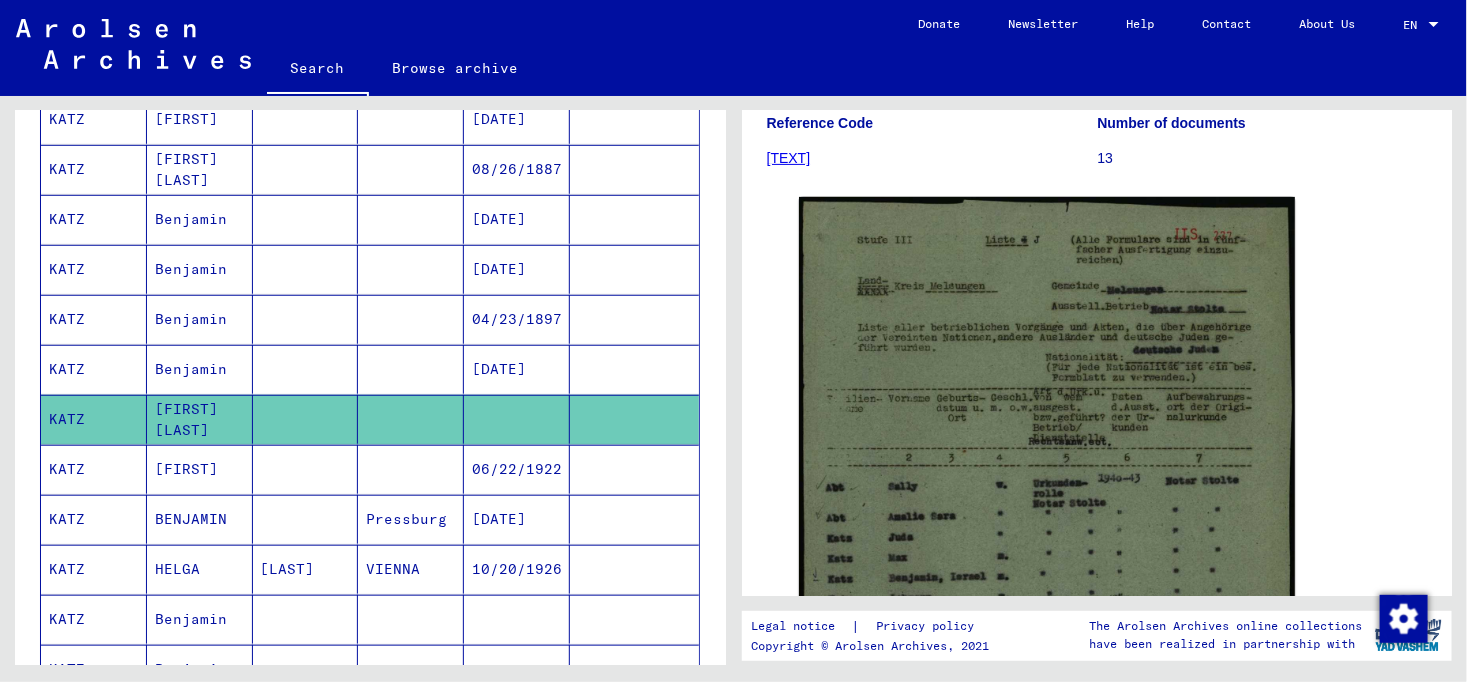 click on "BENJAMIN" at bounding box center (200, 569) 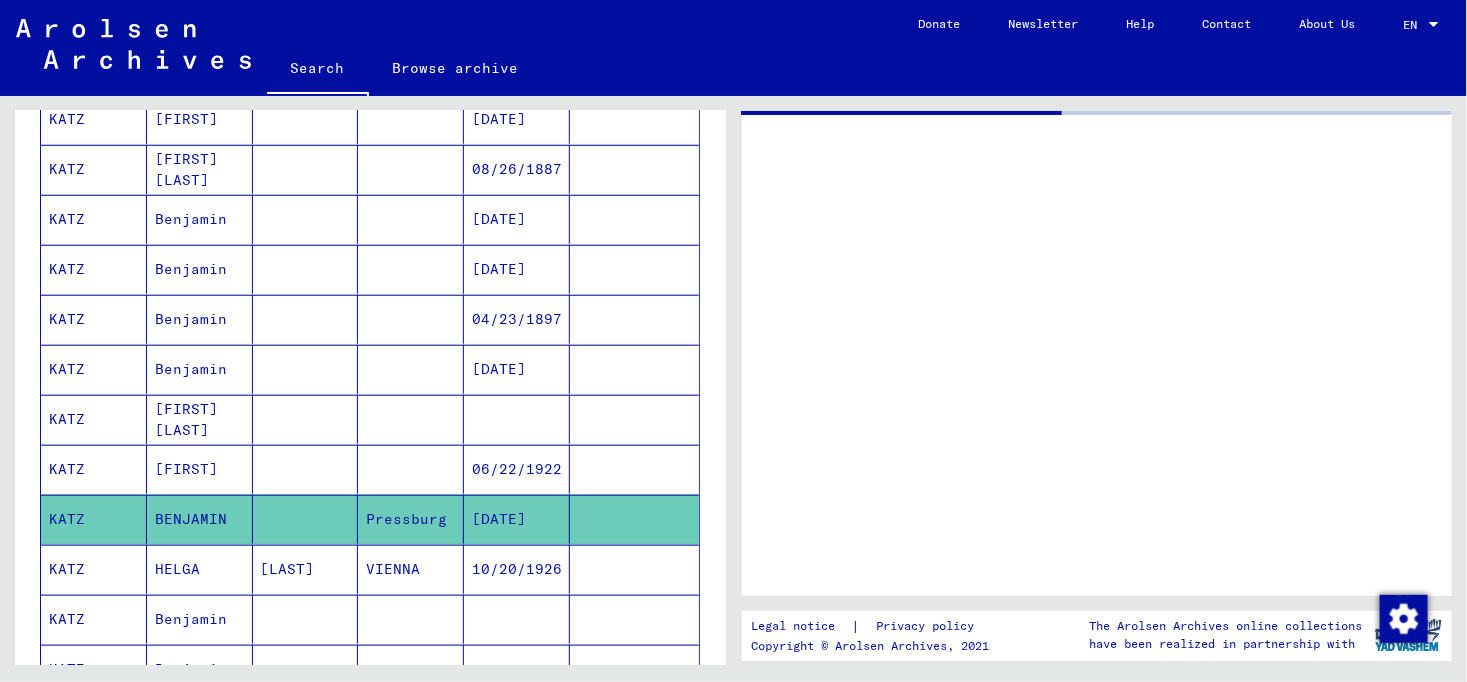 scroll, scrollTop: 0, scrollLeft: 0, axis: both 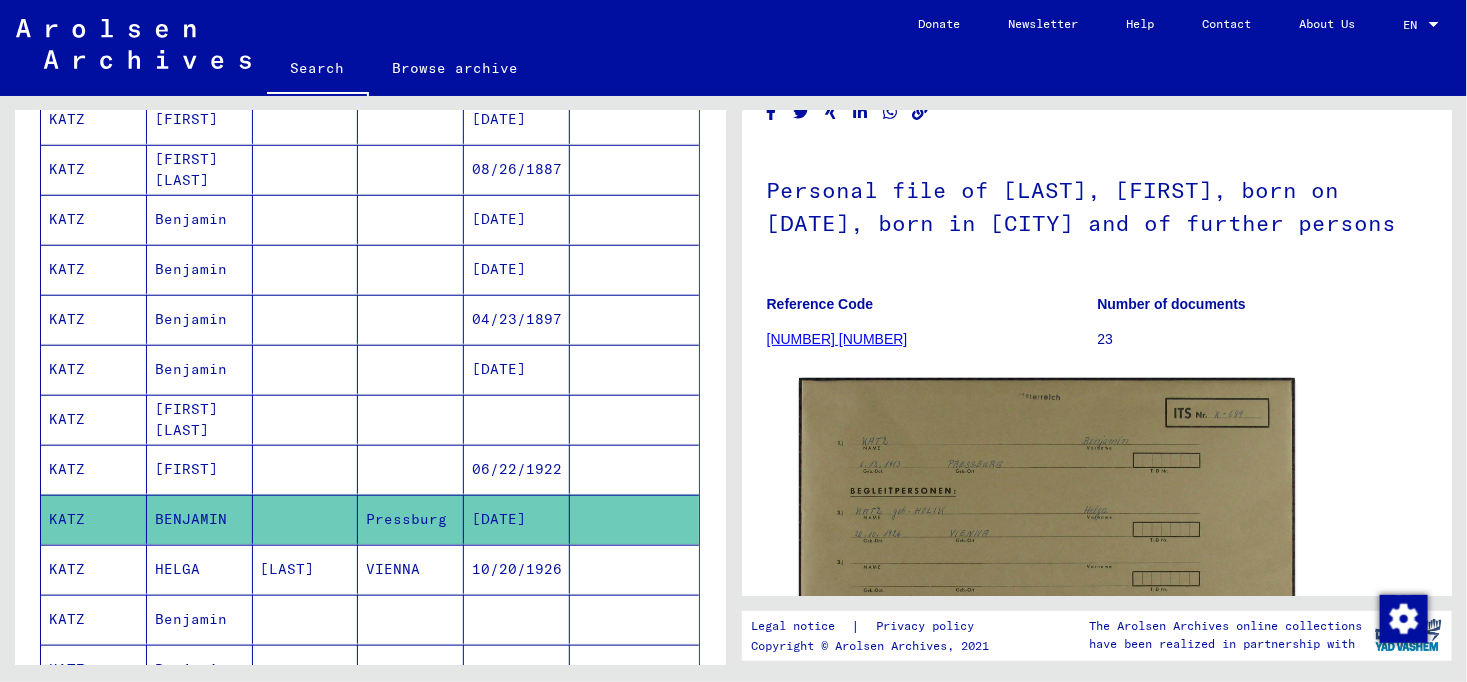 click on "HELGA" at bounding box center (200, 619) 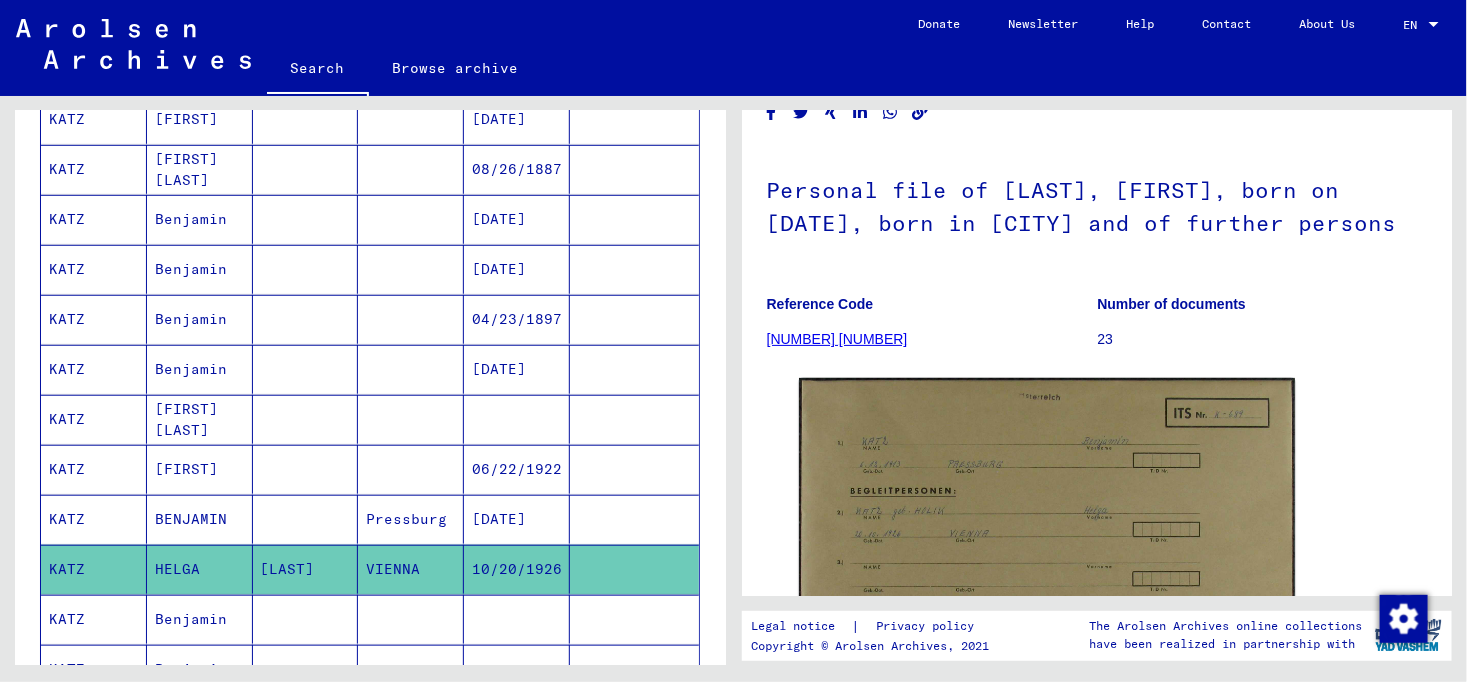 click on "Benjamin" at bounding box center [200, 669] 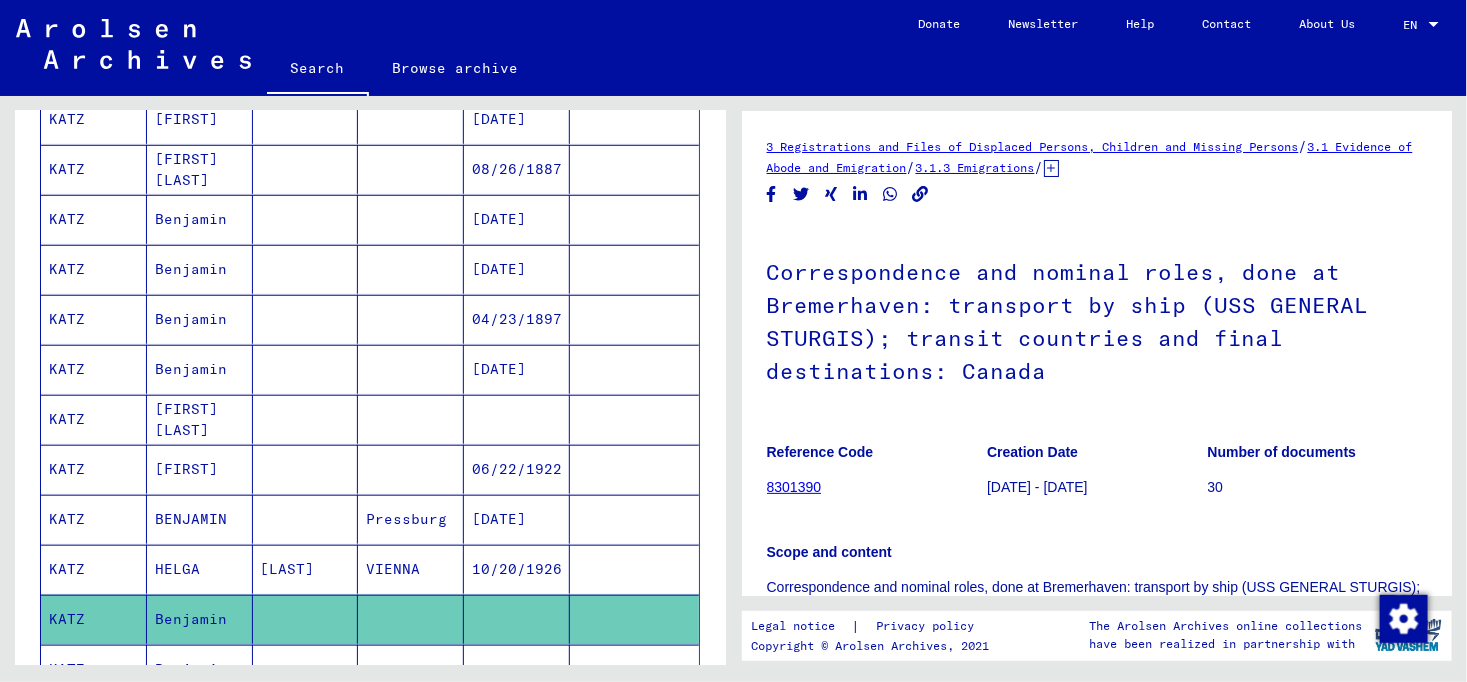 scroll, scrollTop: 0, scrollLeft: 0, axis: both 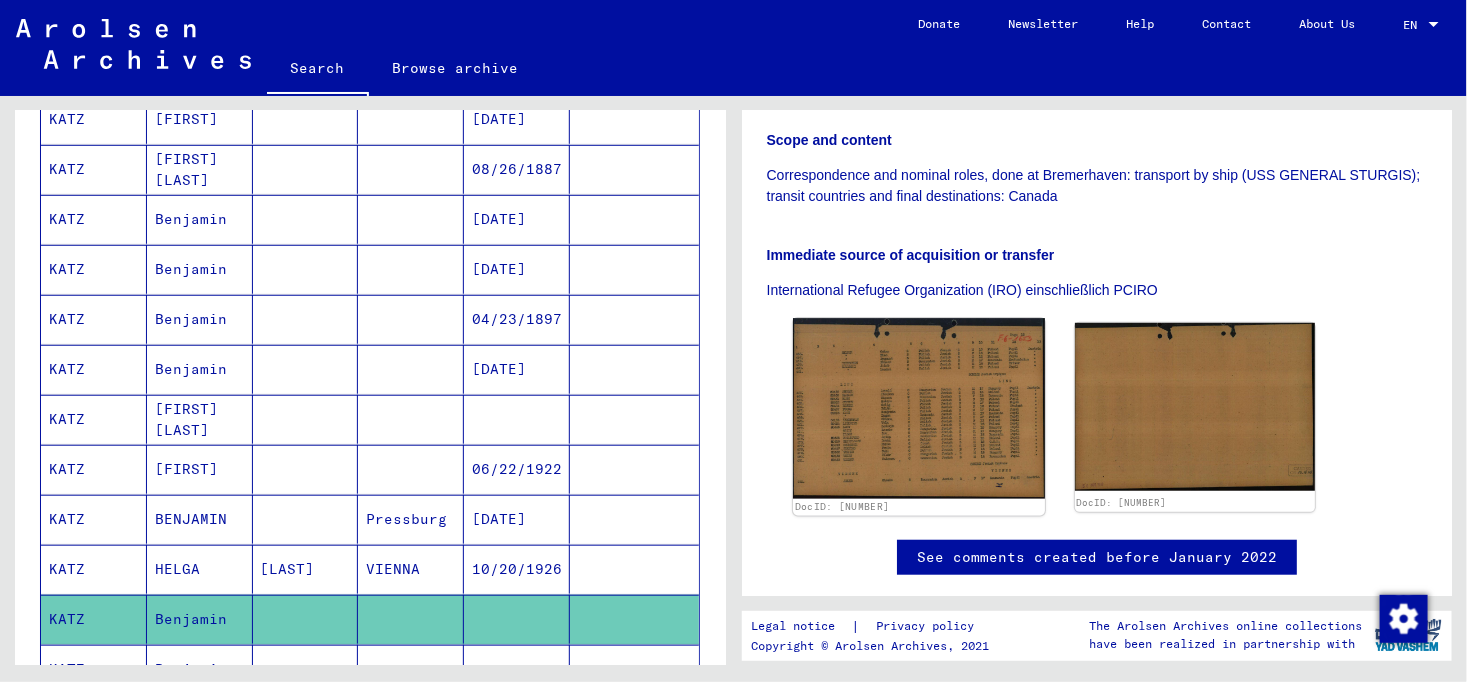 click 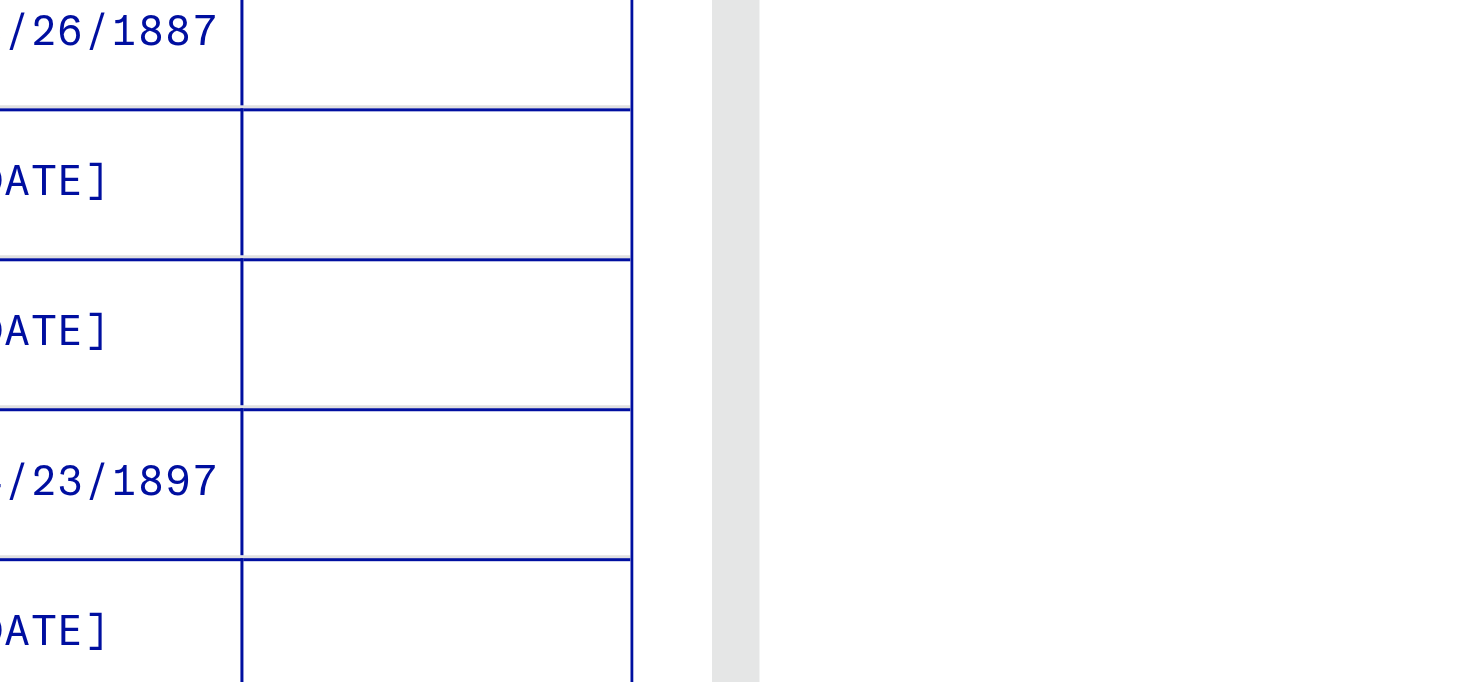 scroll, scrollTop: 0, scrollLeft: 0, axis: both 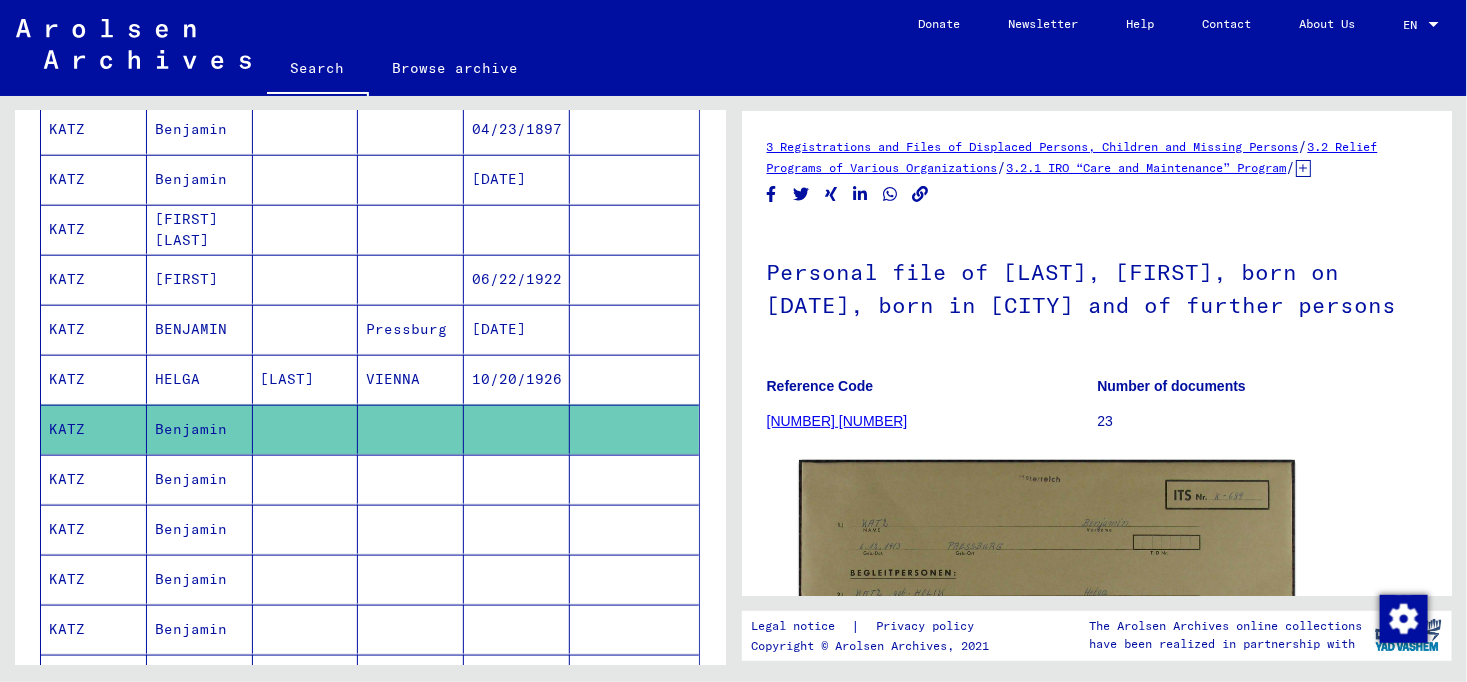 click on "KATZ" at bounding box center [94, 529] 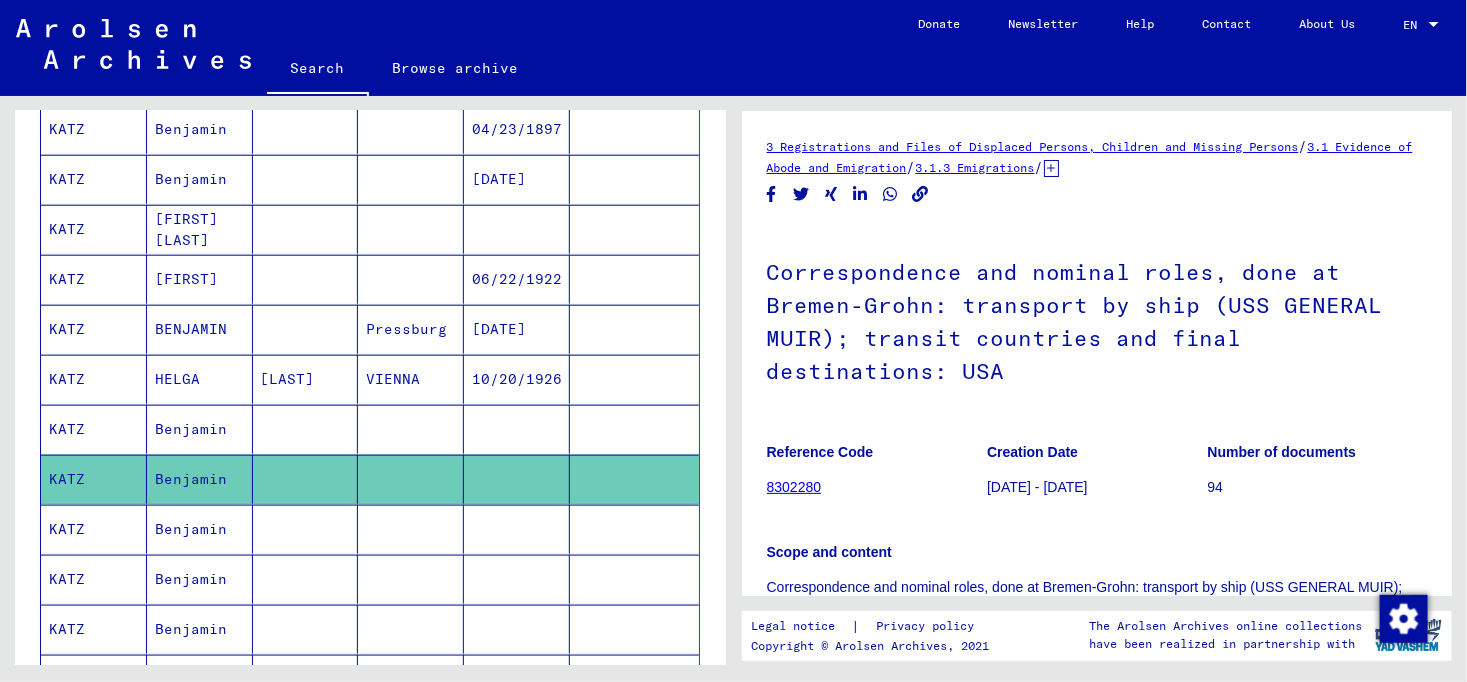 scroll, scrollTop: 0, scrollLeft: 0, axis: both 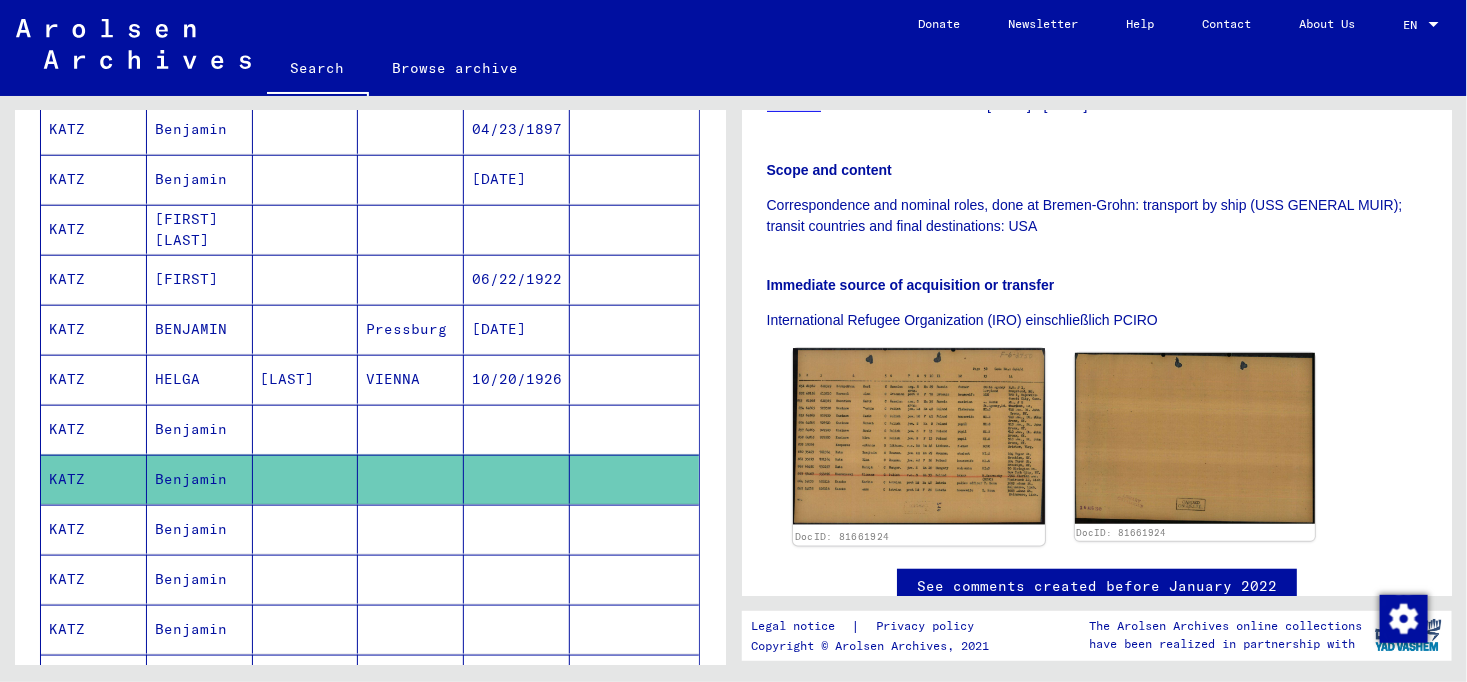 click 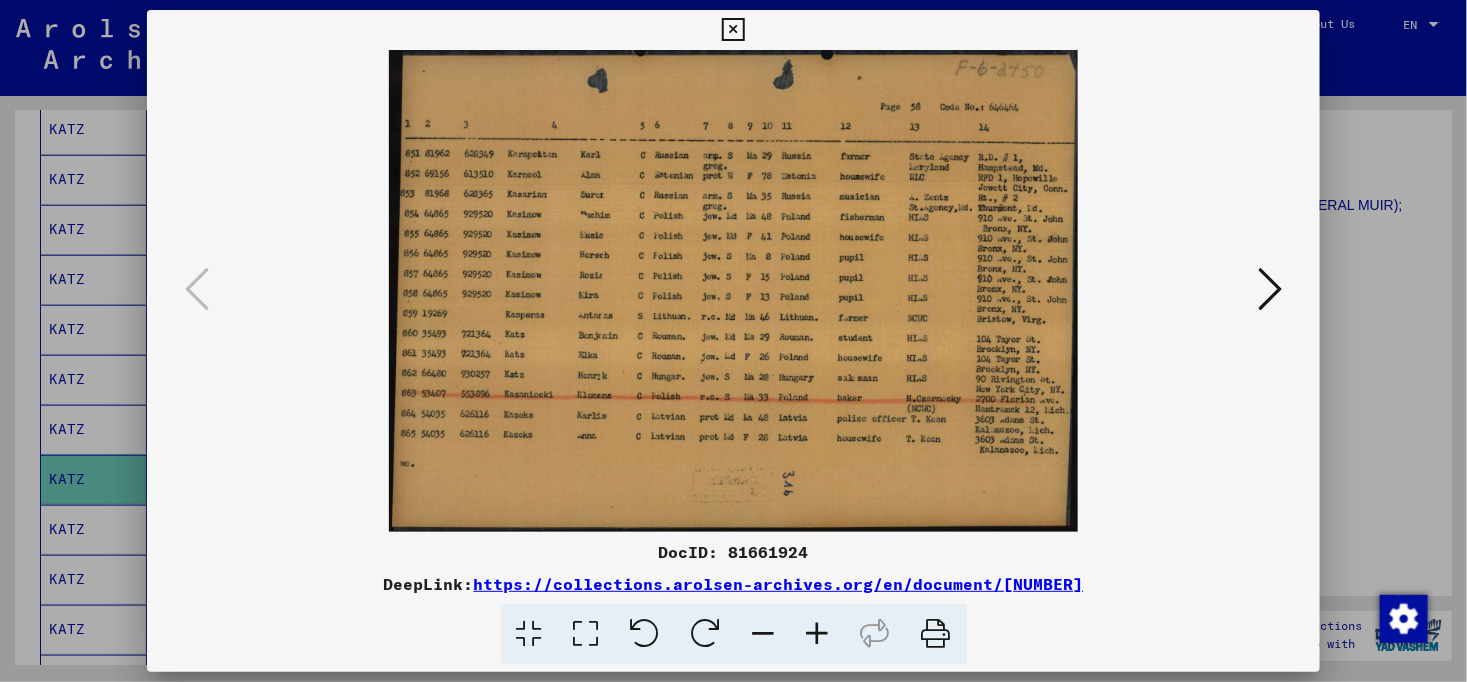 click at bounding box center [733, 30] 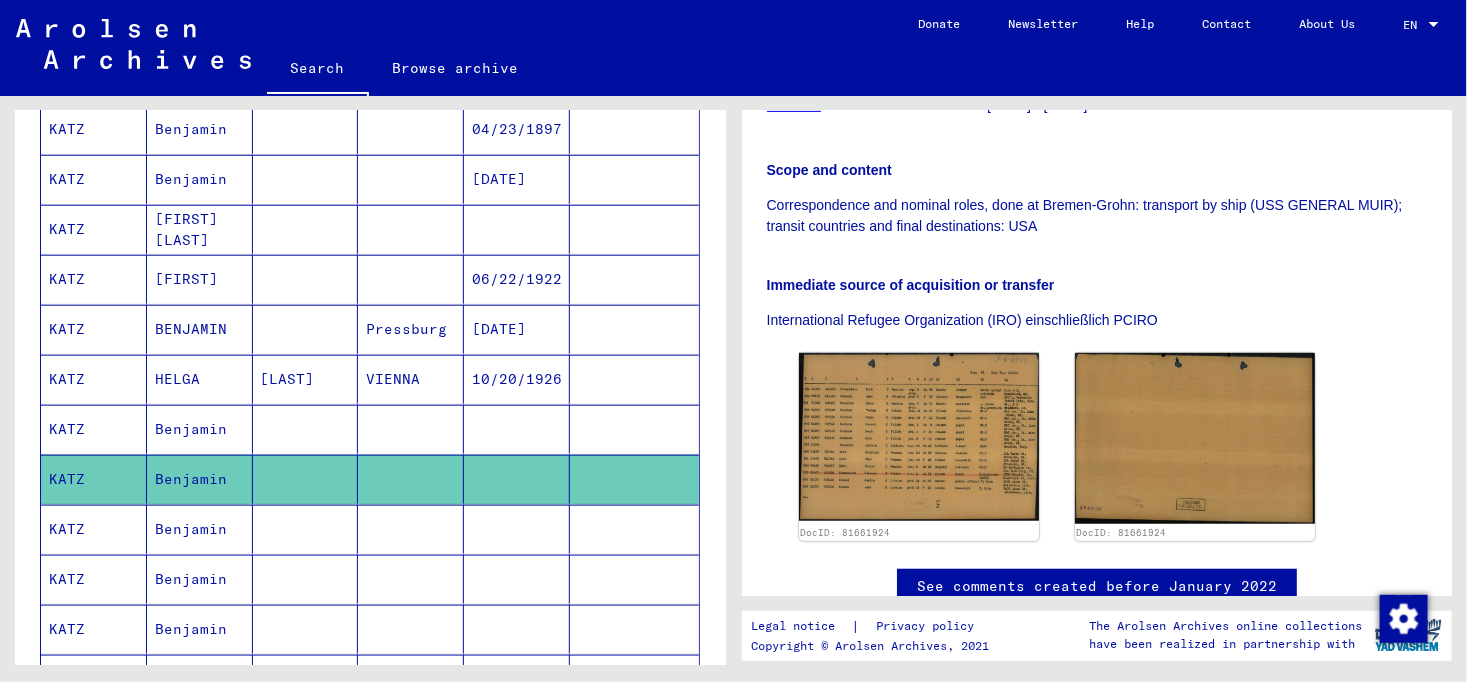 click on "KATZ" at bounding box center [94, 579] 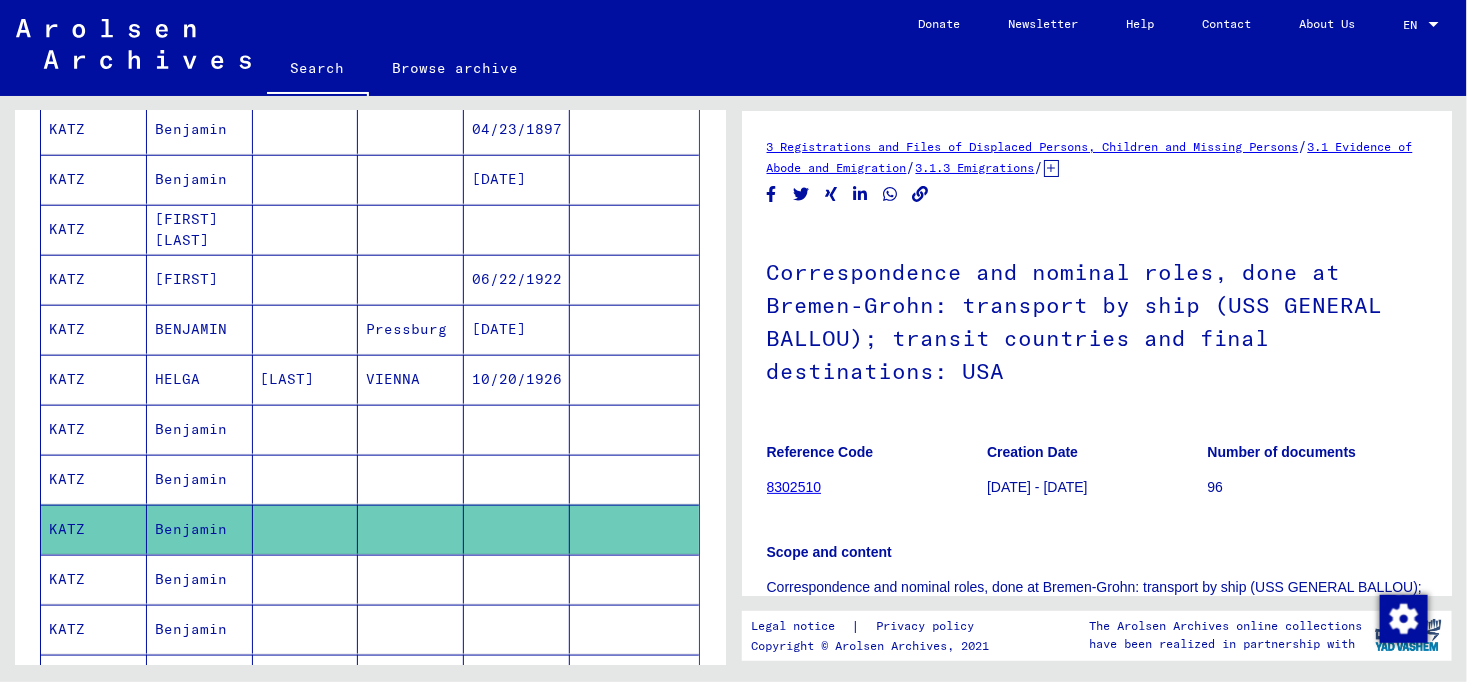 scroll, scrollTop: 0, scrollLeft: 0, axis: both 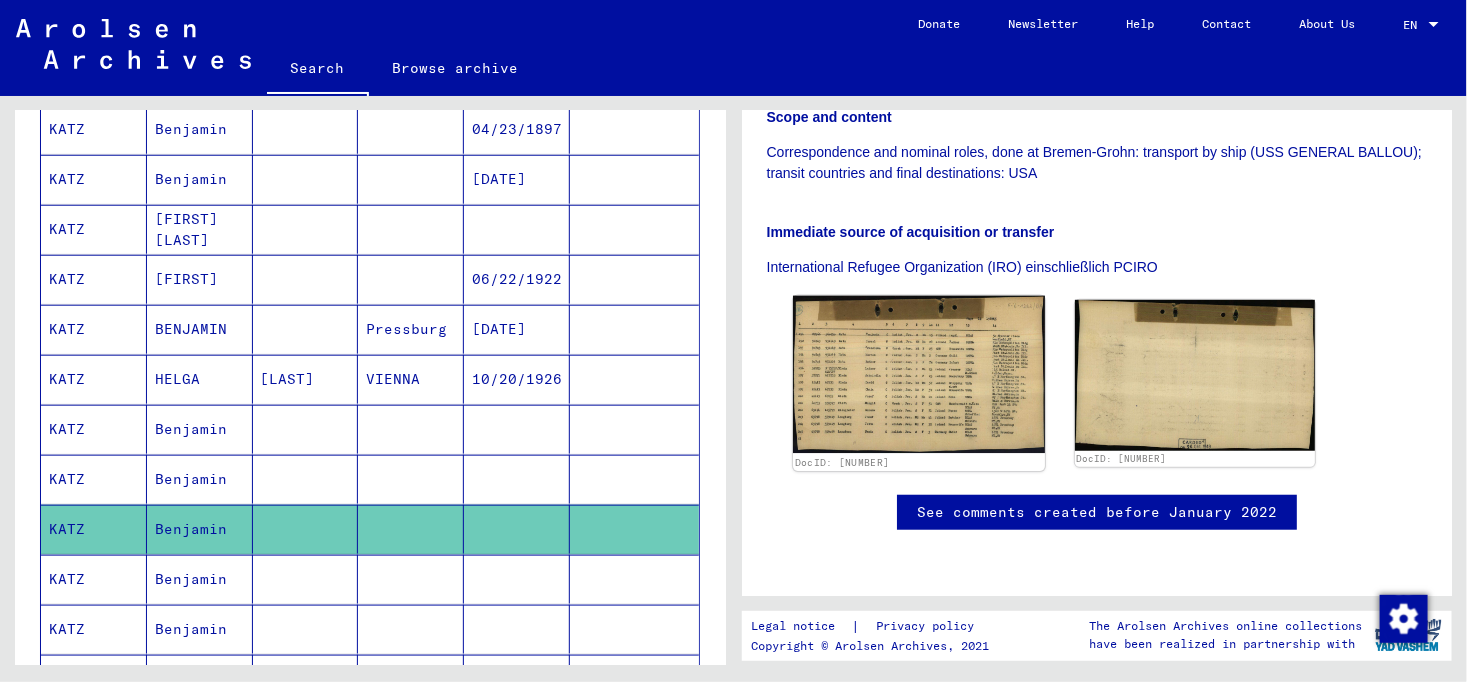 click 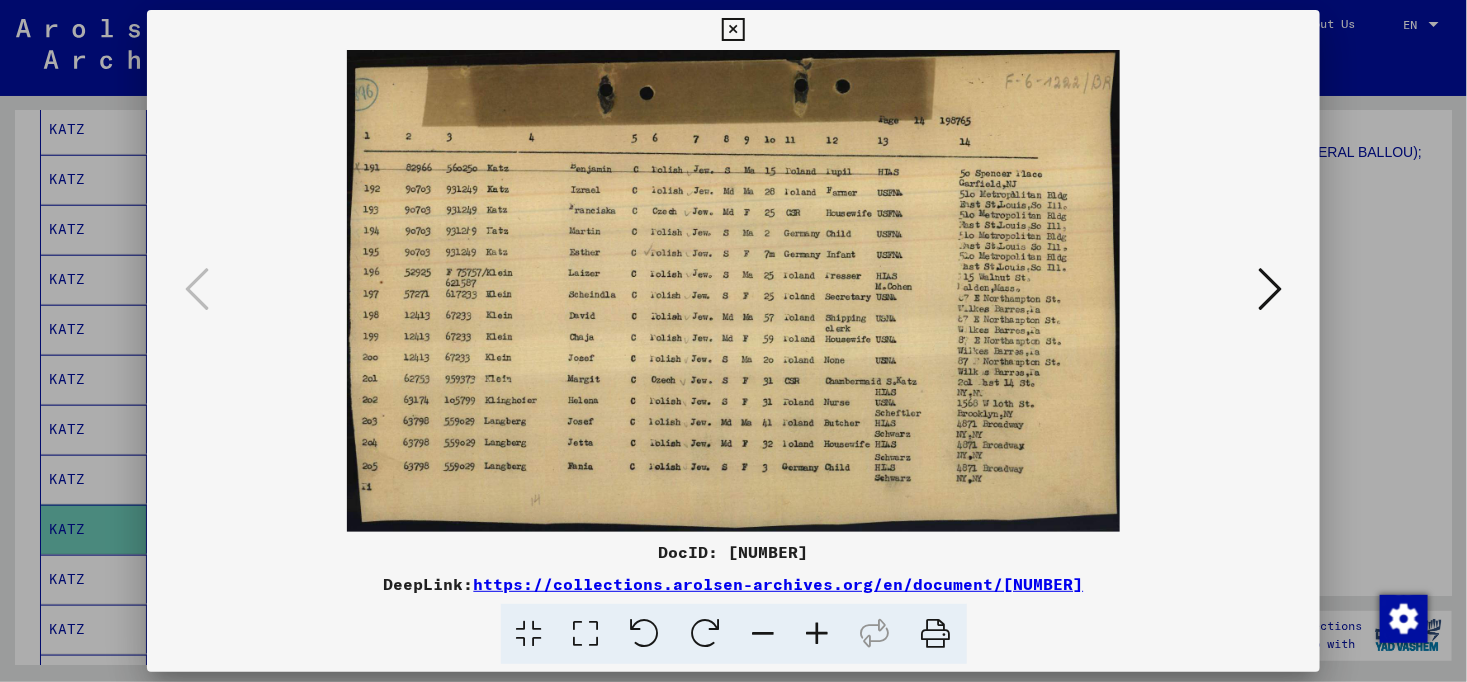 scroll, scrollTop: 0, scrollLeft: 0, axis: both 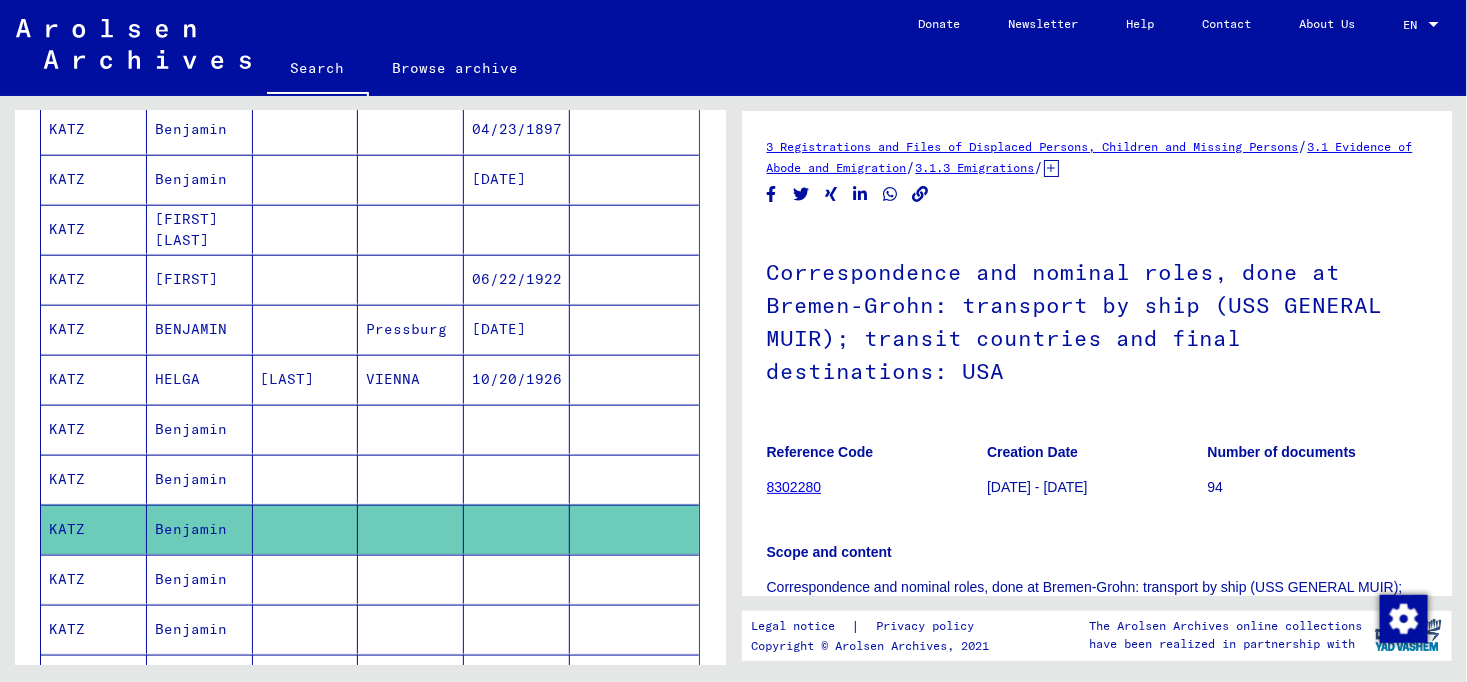 click on "KATZ" at bounding box center [94, 629] 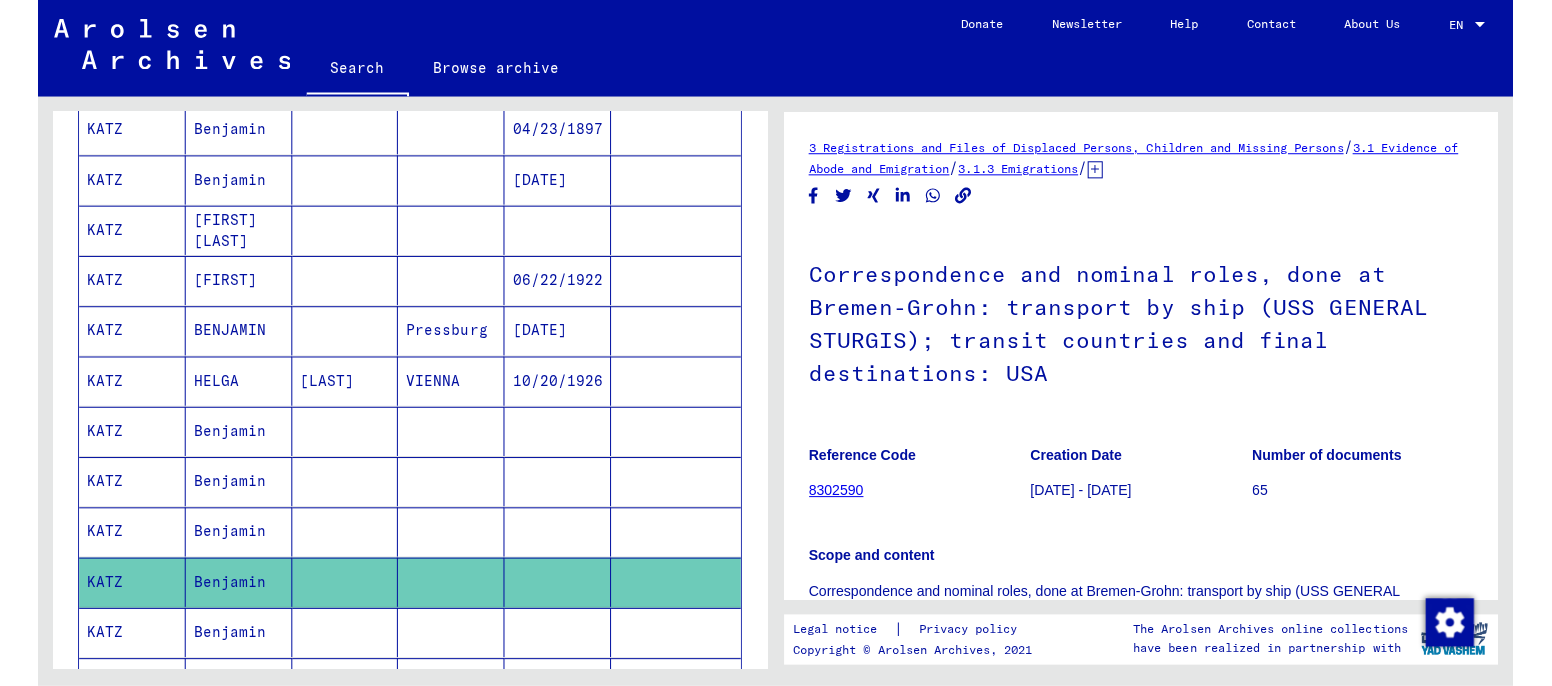 scroll, scrollTop: 0, scrollLeft: 0, axis: both 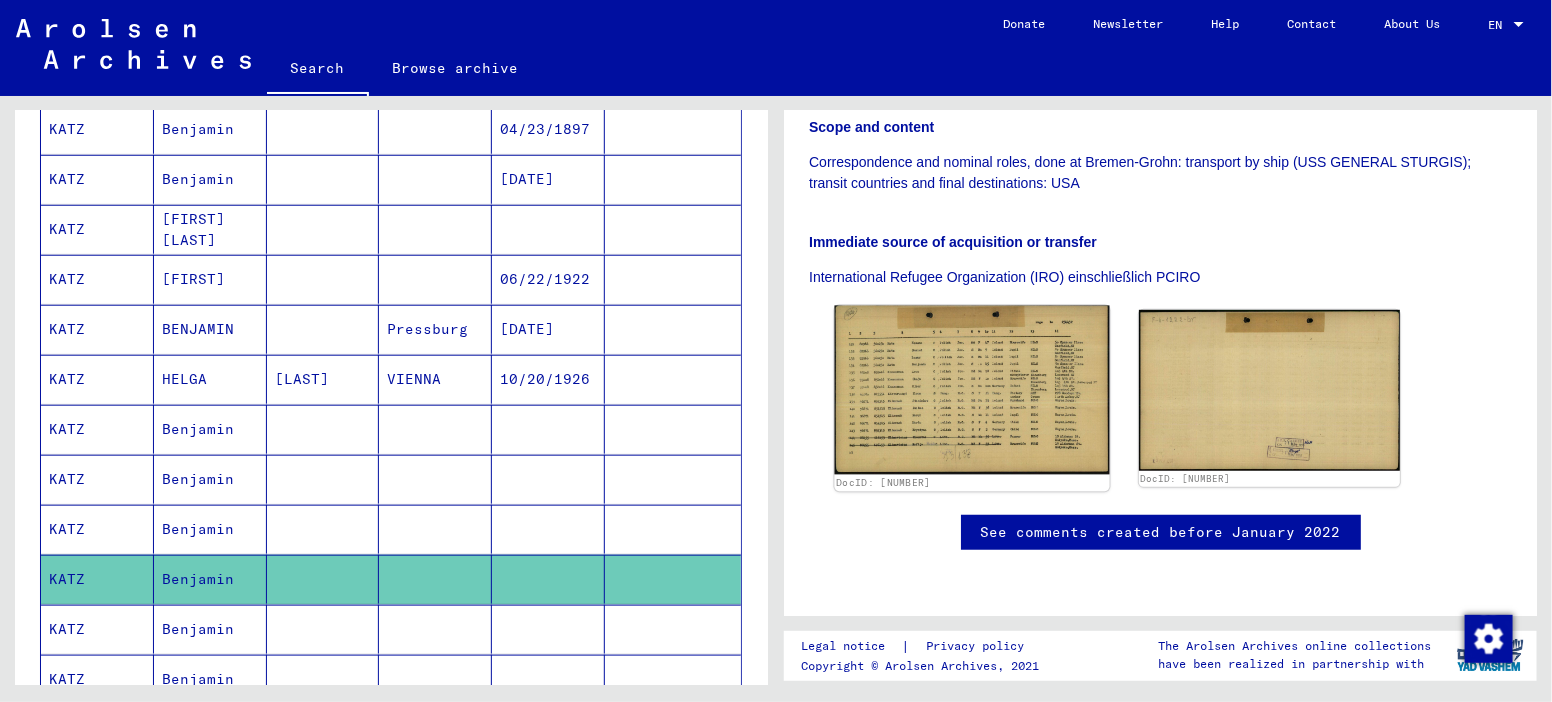 click 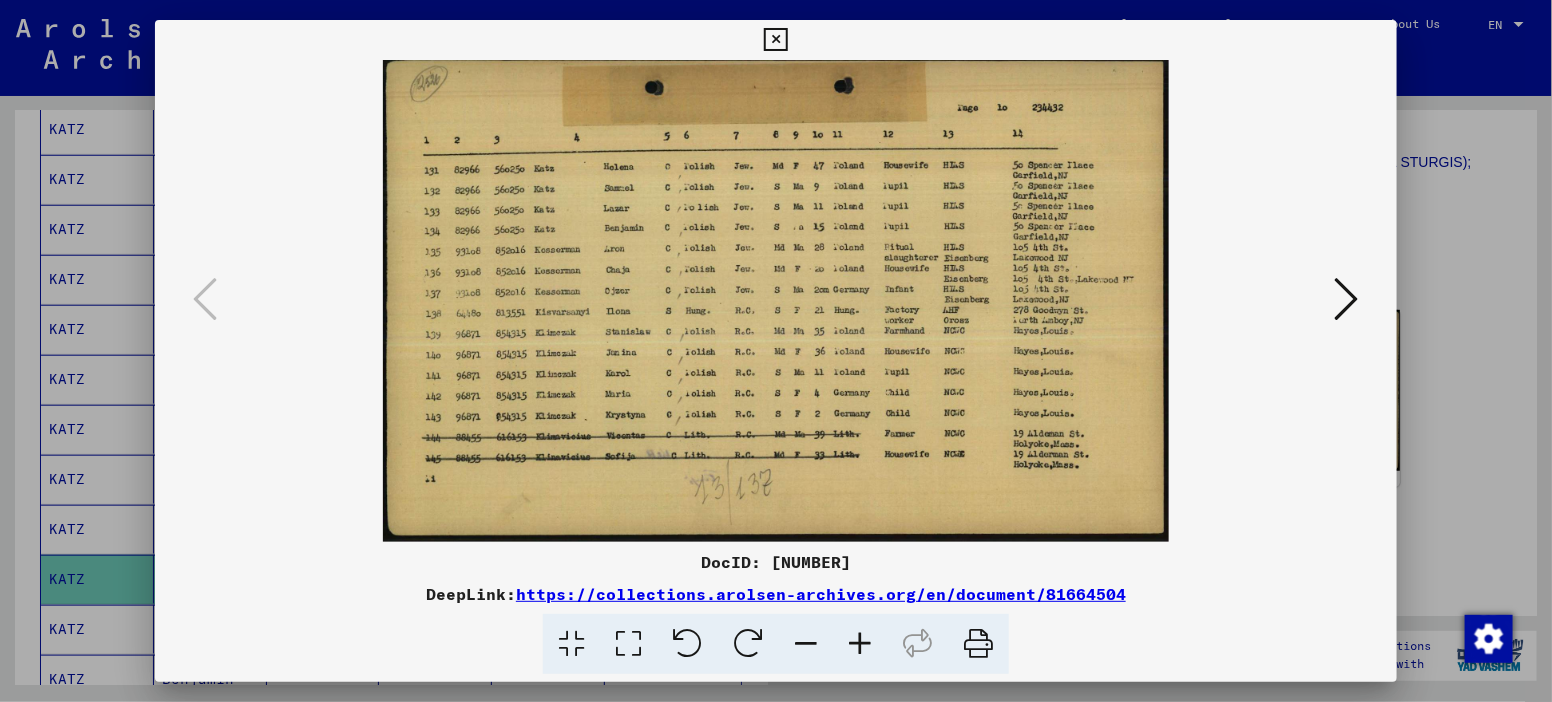 click at bounding box center [775, 40] 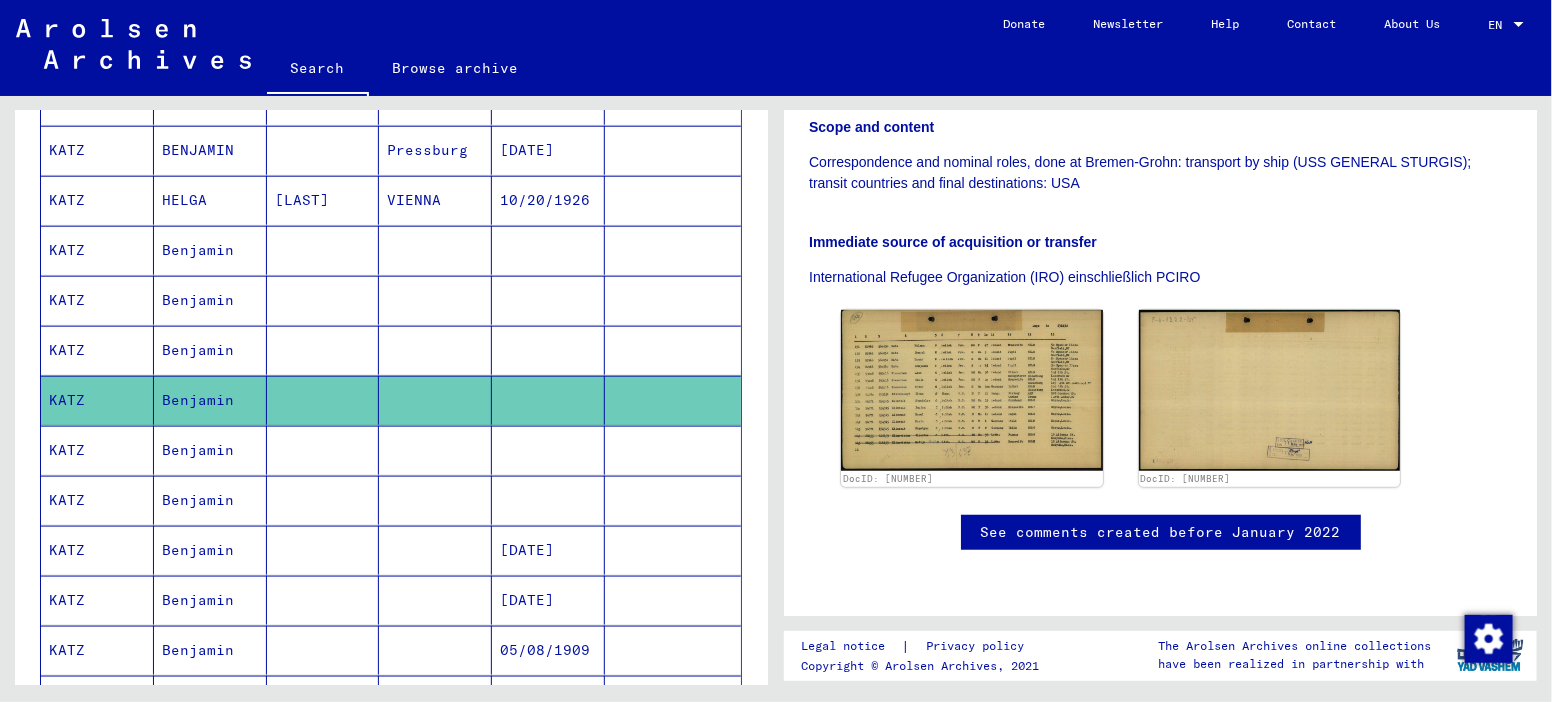 scroll, scrollTop: 987, scrollLeft: 0, axis: vertical 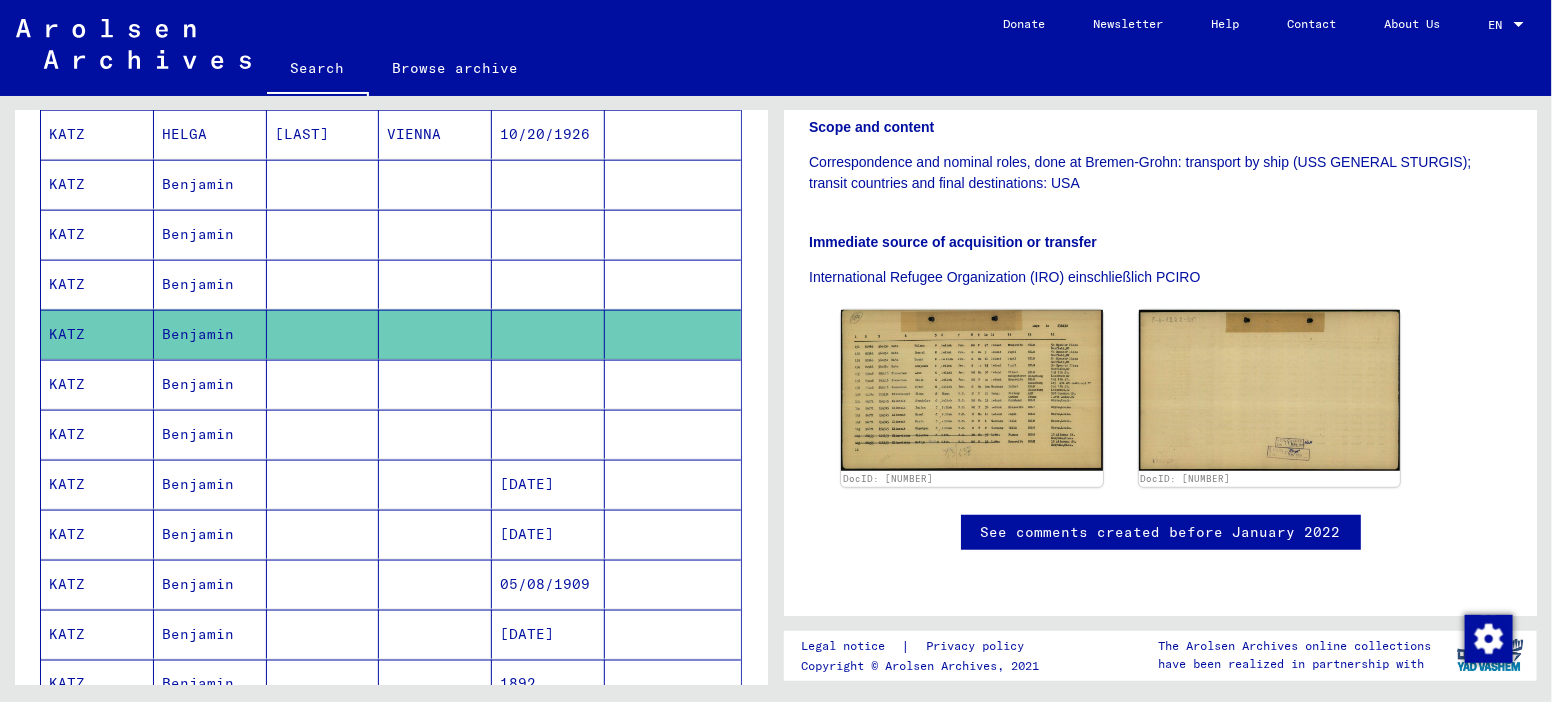 click on "KATZ" at bounding box center [97, 434] 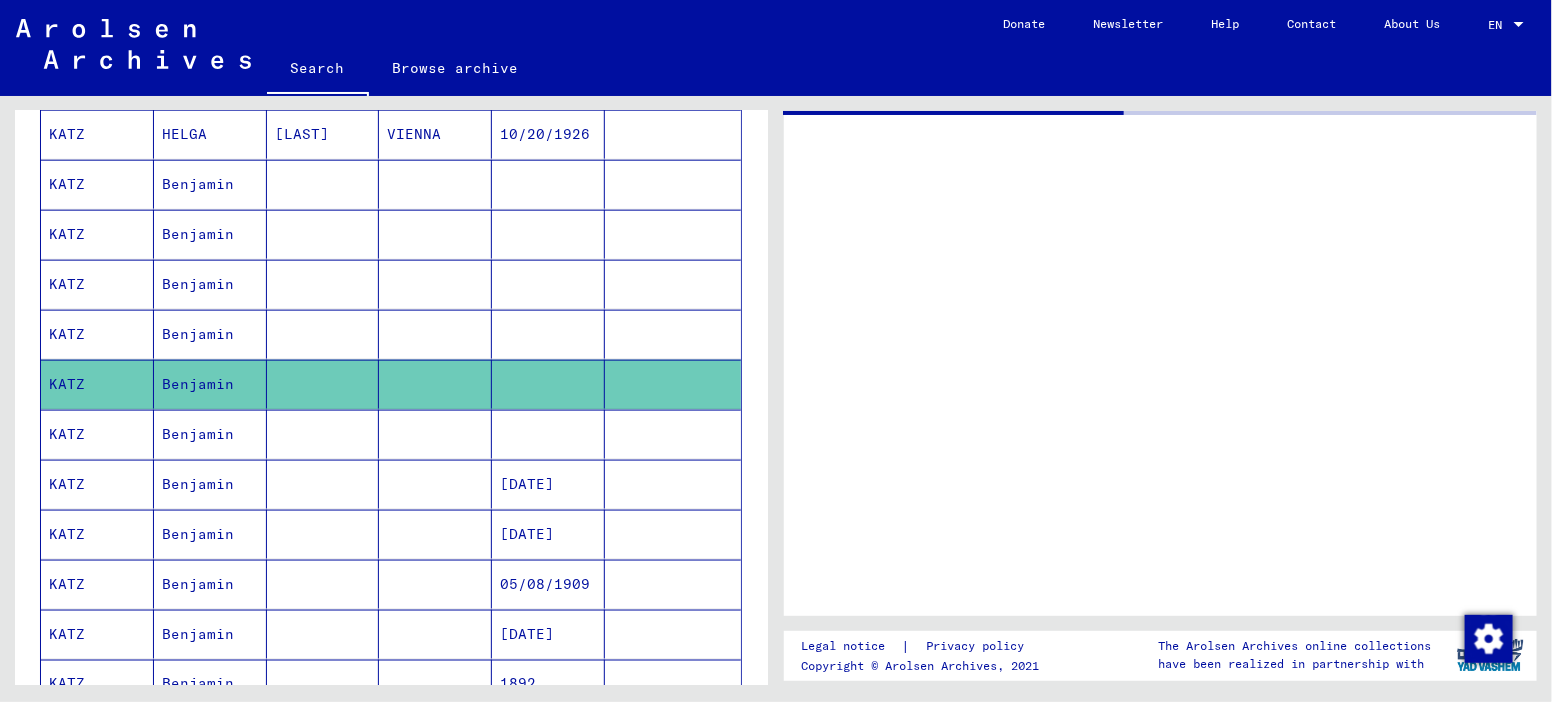 scroll, scrollTop: 0, scrollLeft: 0, axis: both 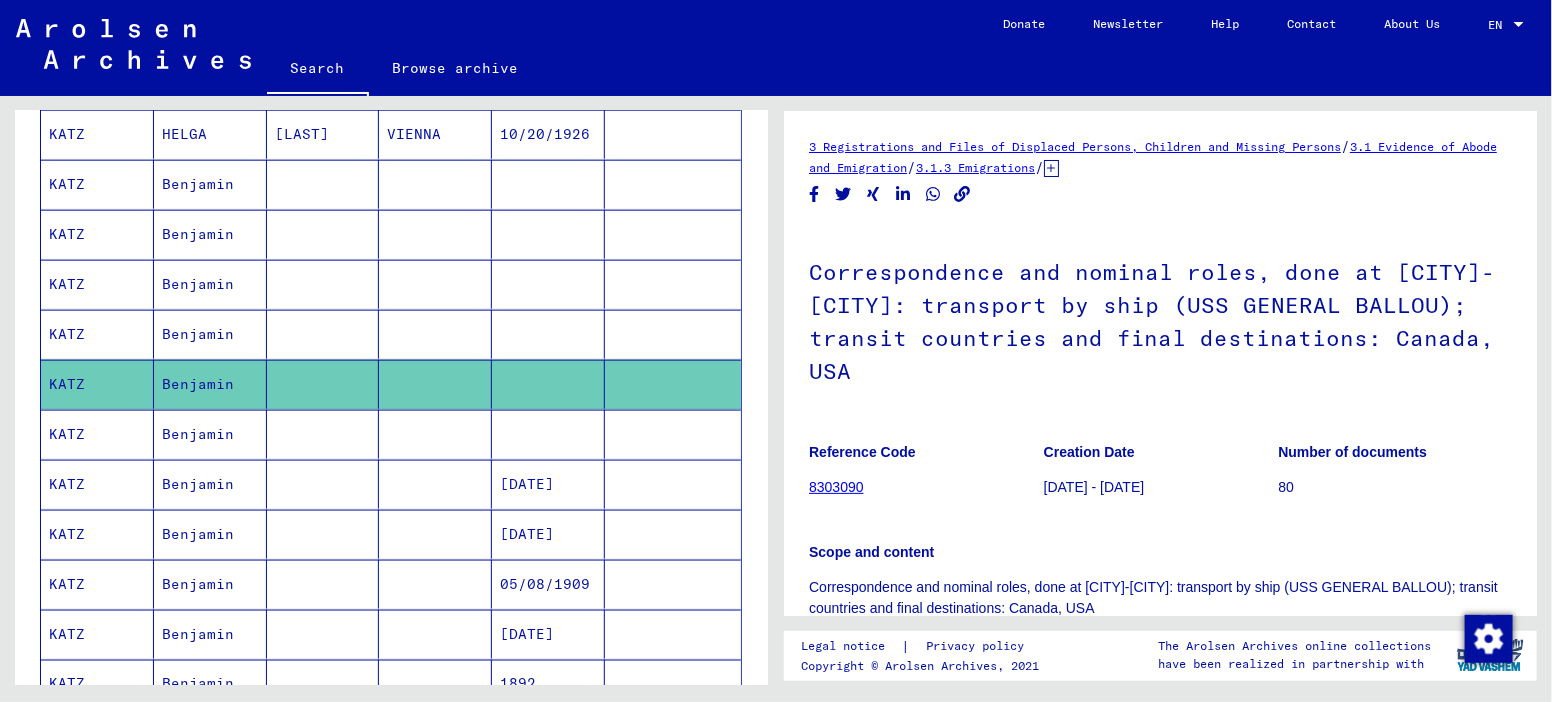 click on "KATZ" at bounding box center [97, 484] 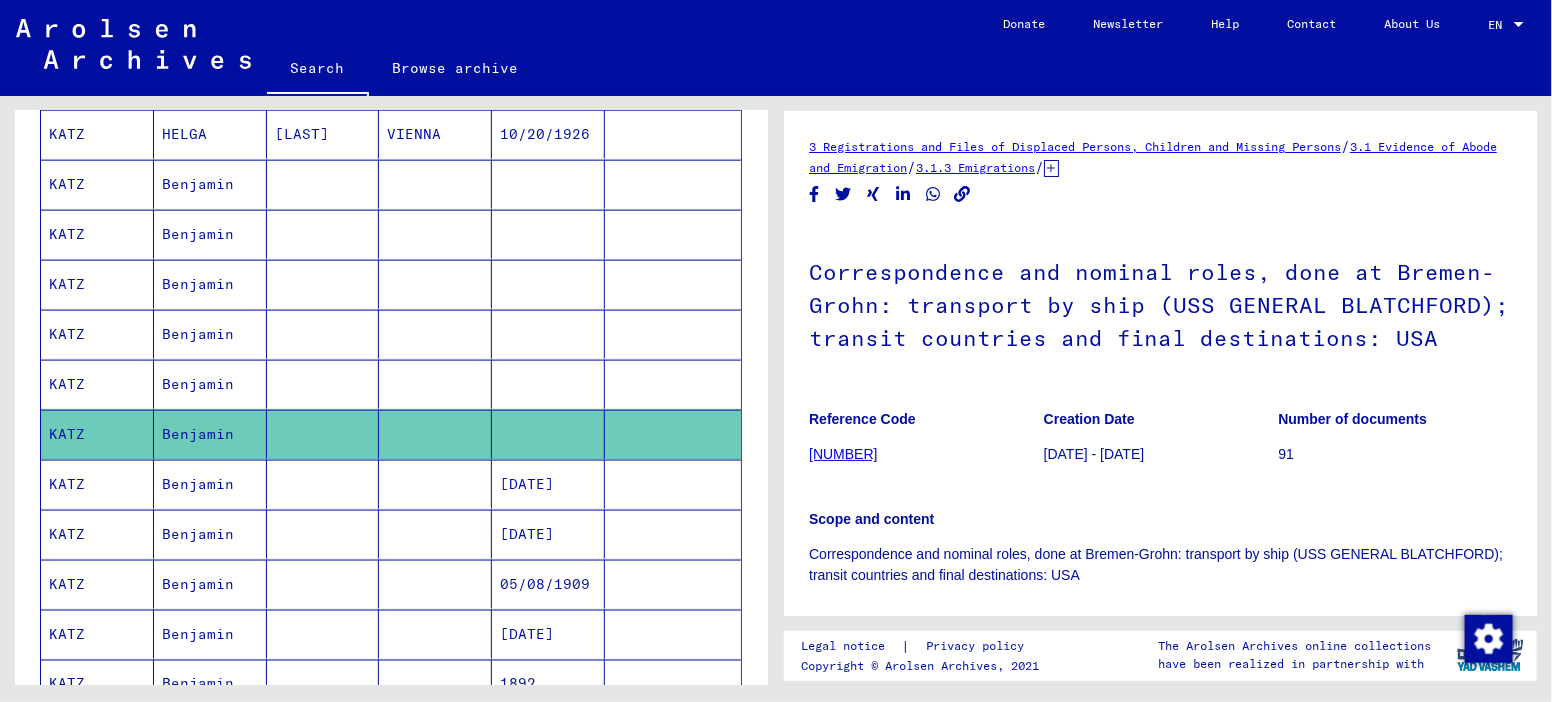 scroll, scrollTop: 0, scrollLeft: 0, axis: both 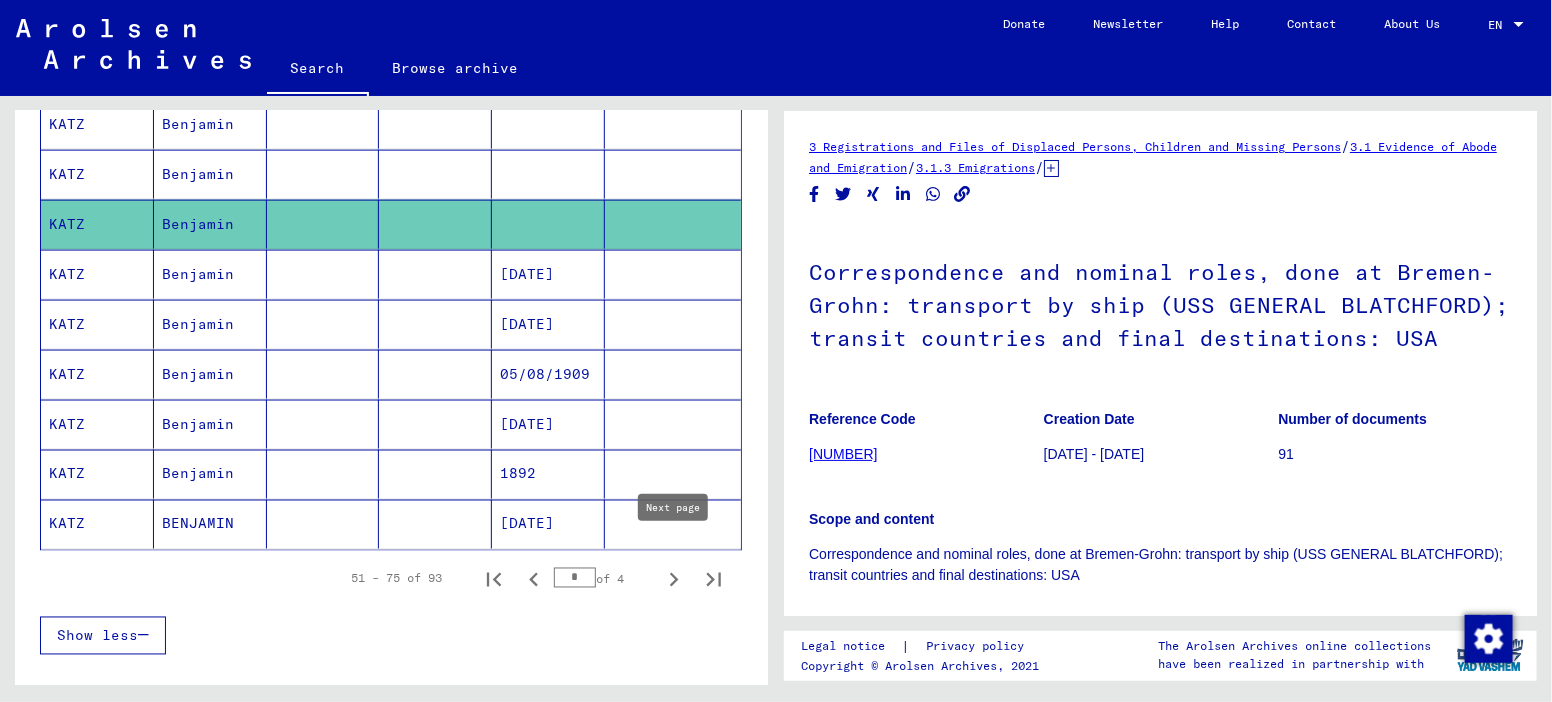 click 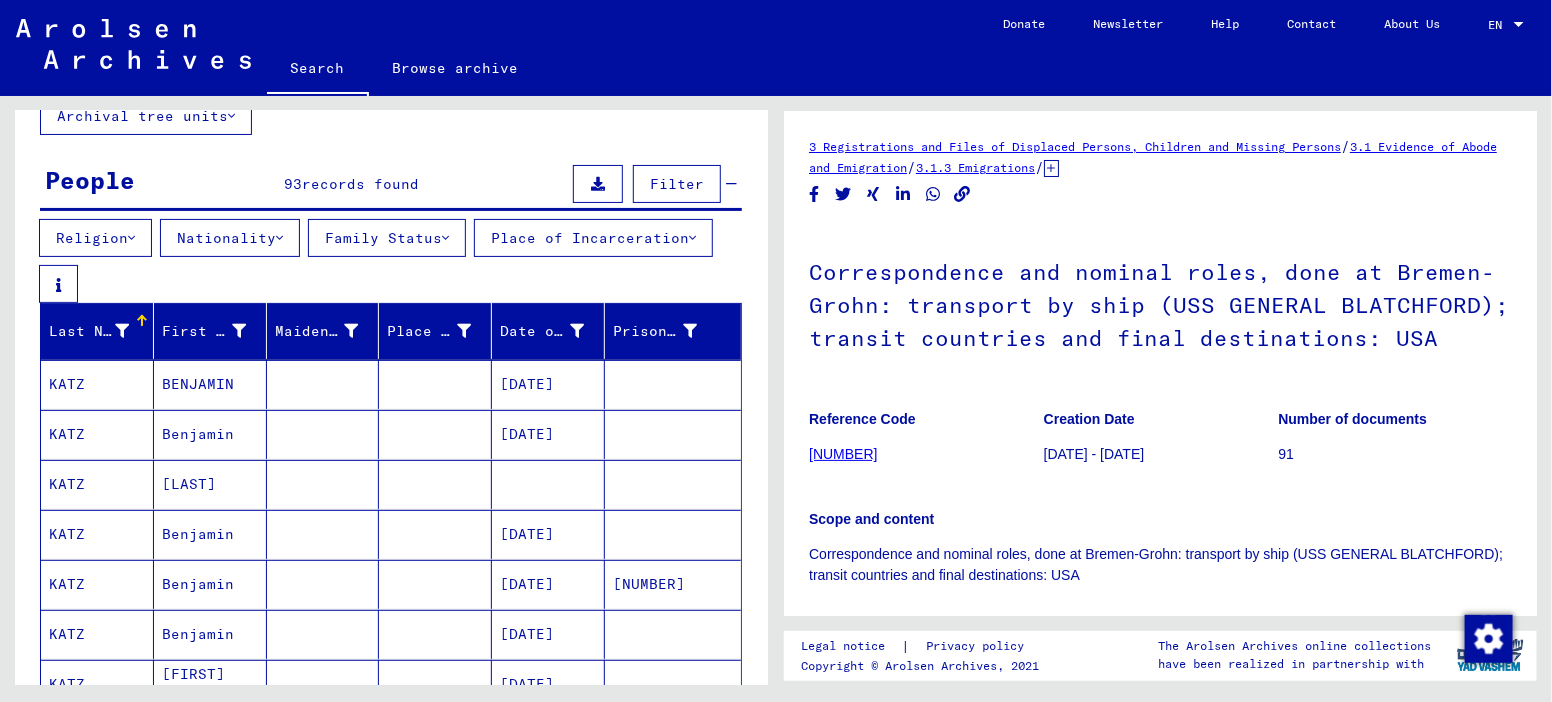 scroll, scrollTop: 136, scrollLeft: 0, axis: vertical 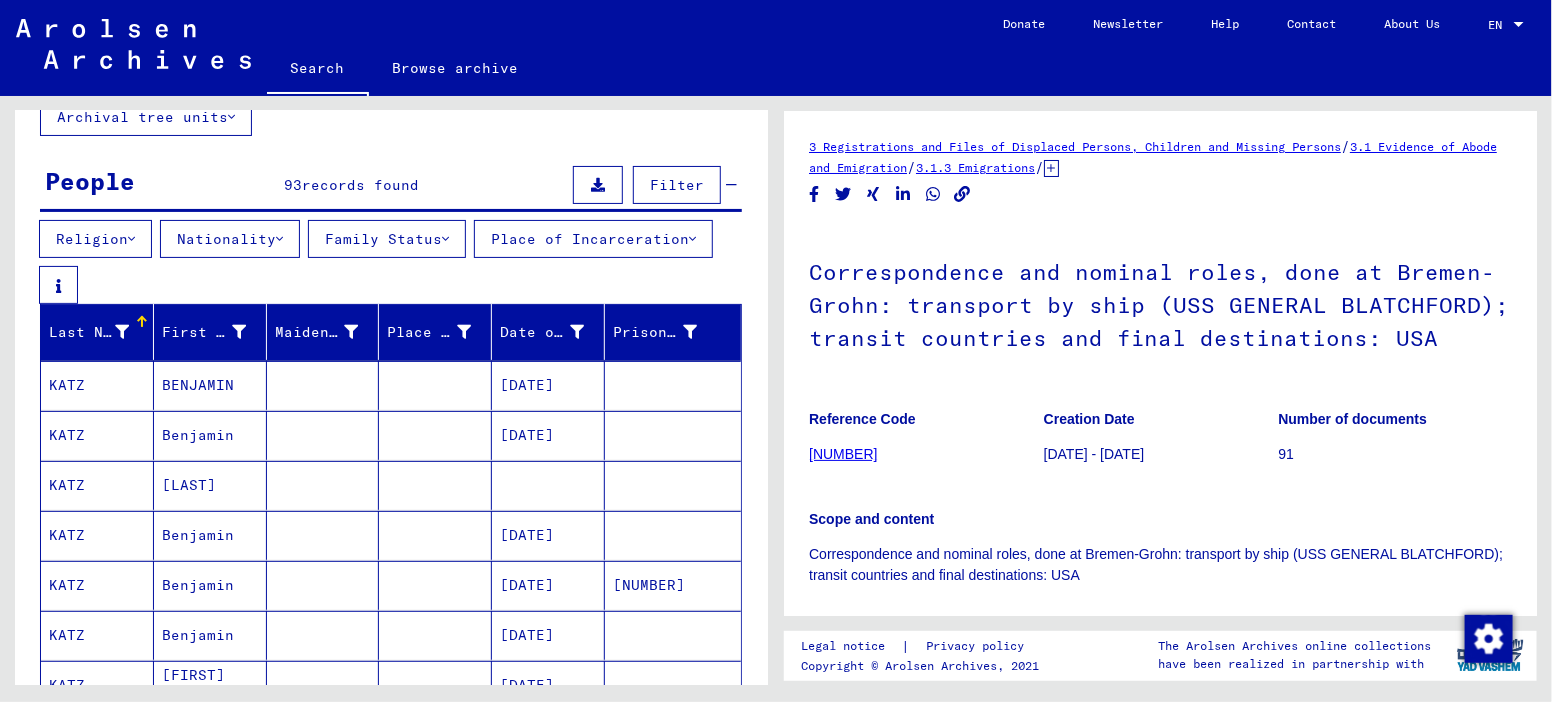 click on "KATZ" at bounding box center (97, 535) 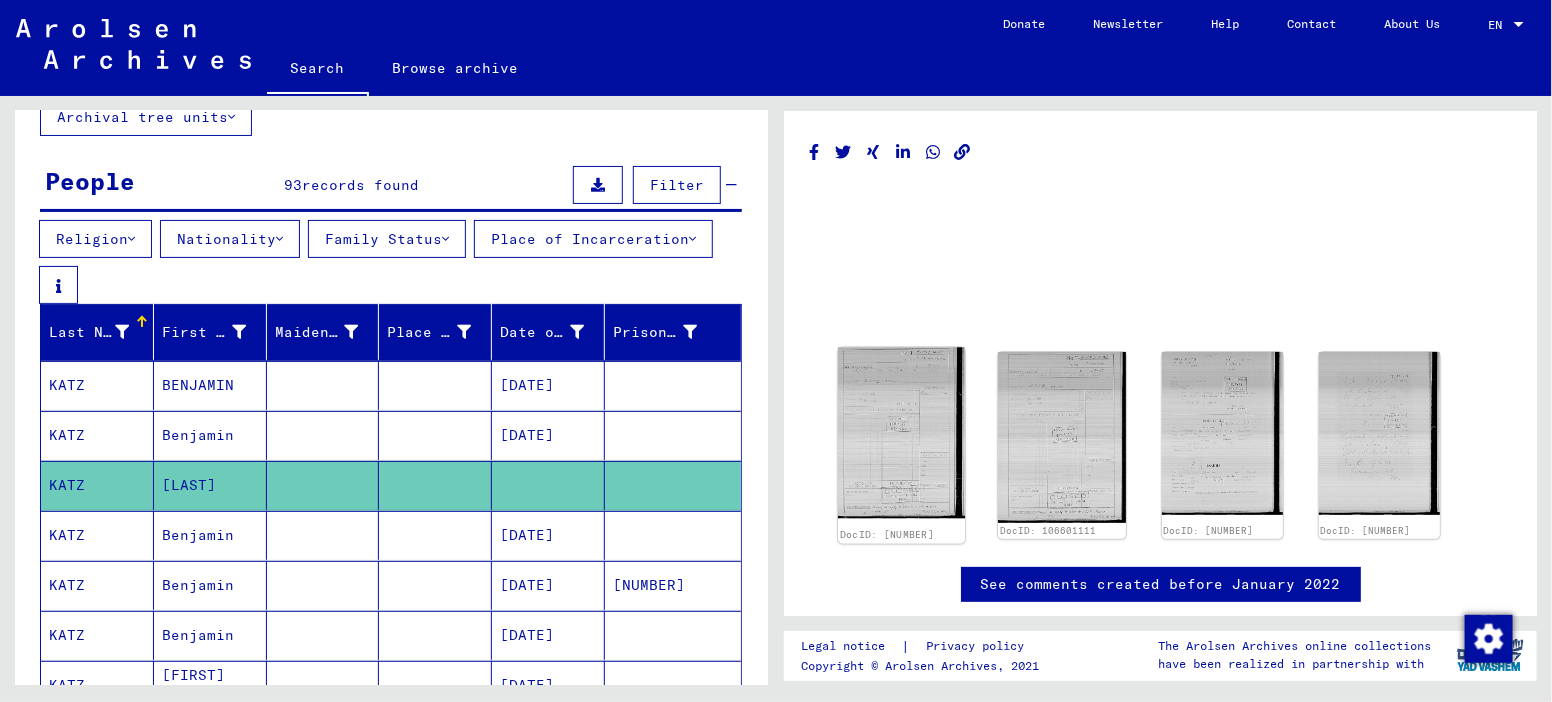 click 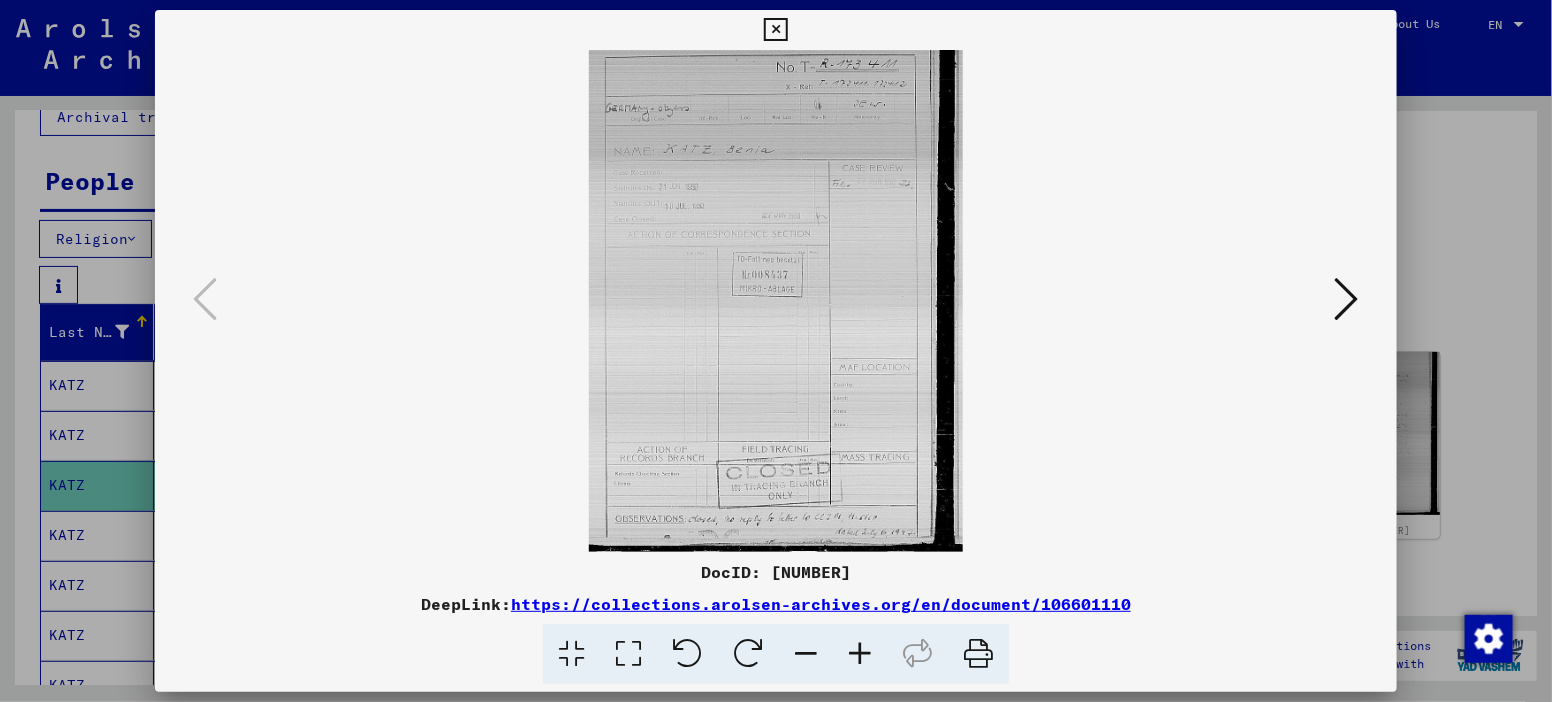 click at bounding box center [1347, 299] 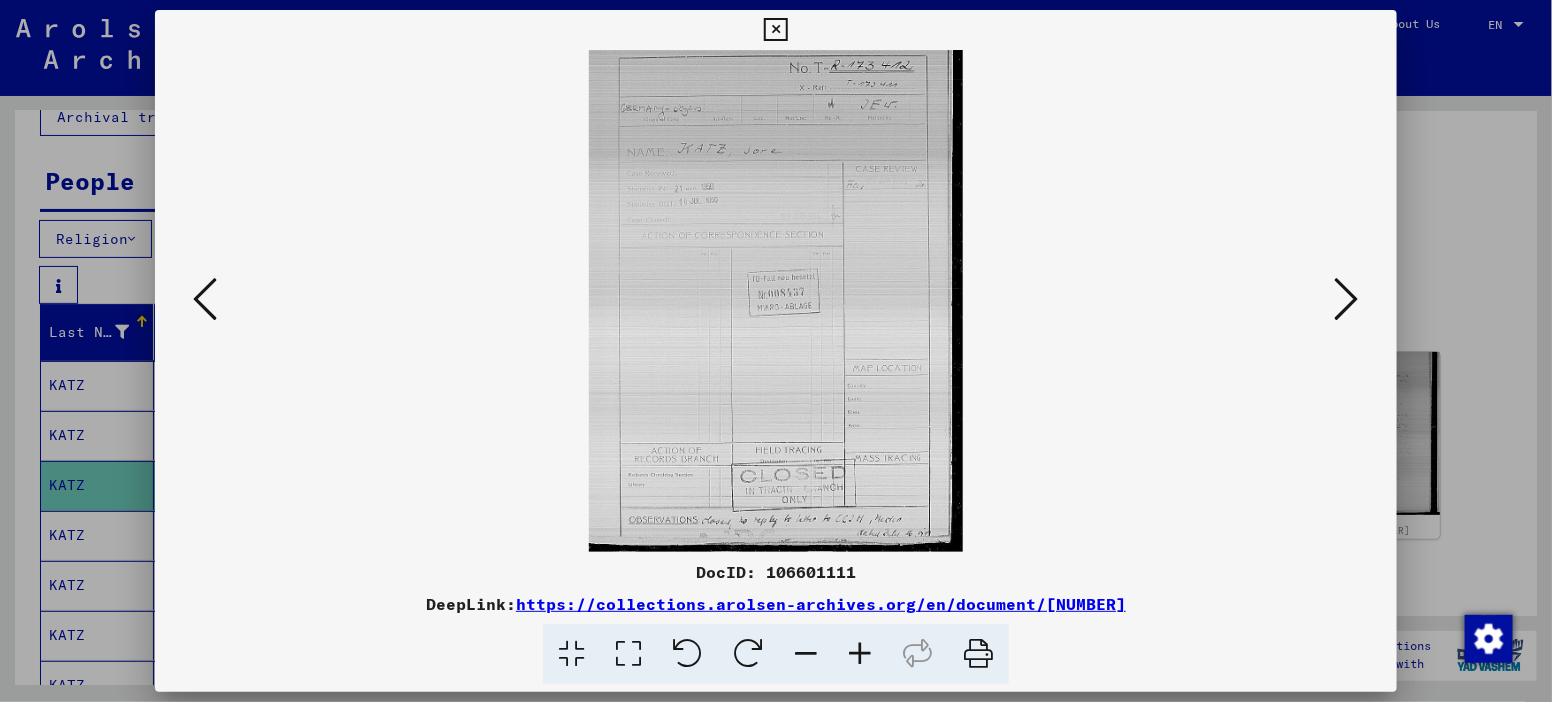 click at bounding box center (1347, 299) 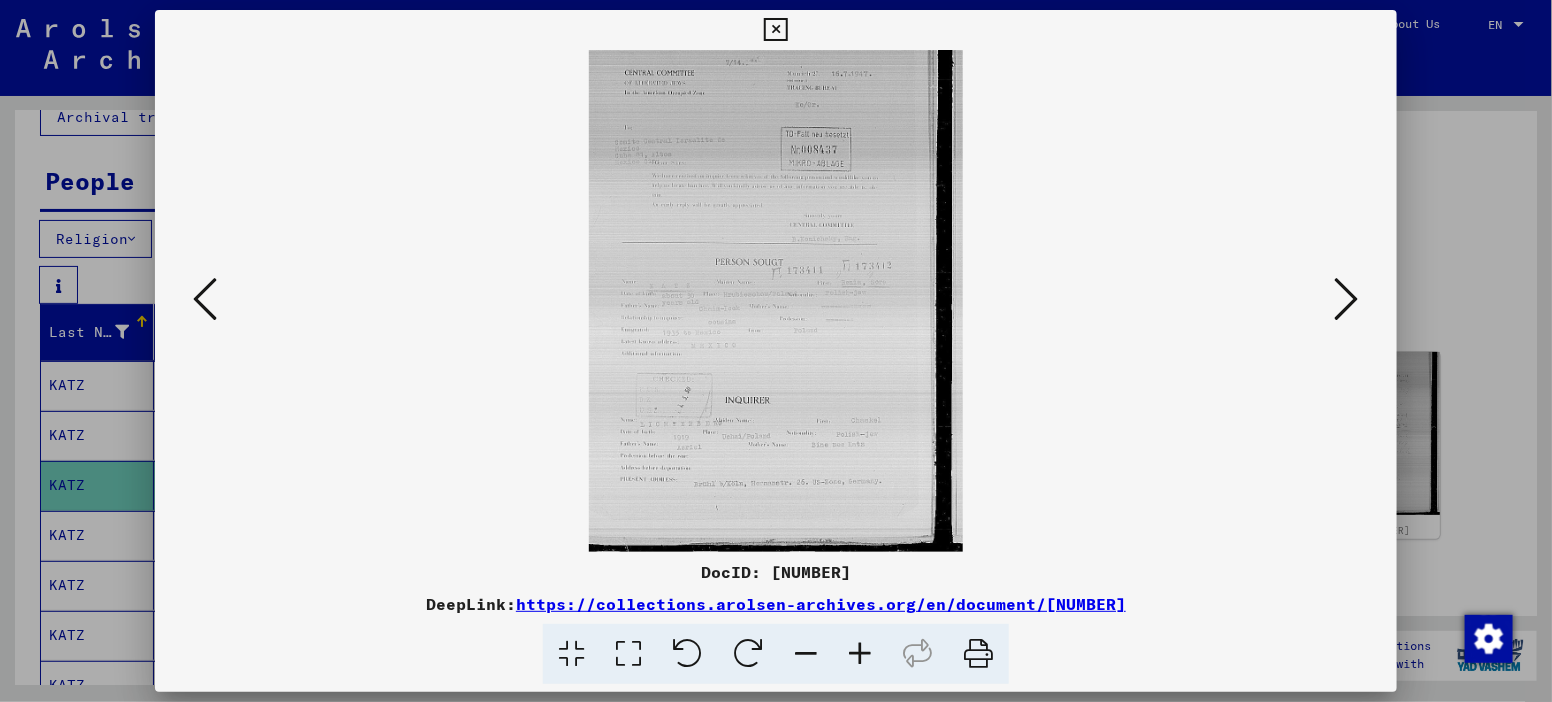 click at bounding box center [1347, 299] 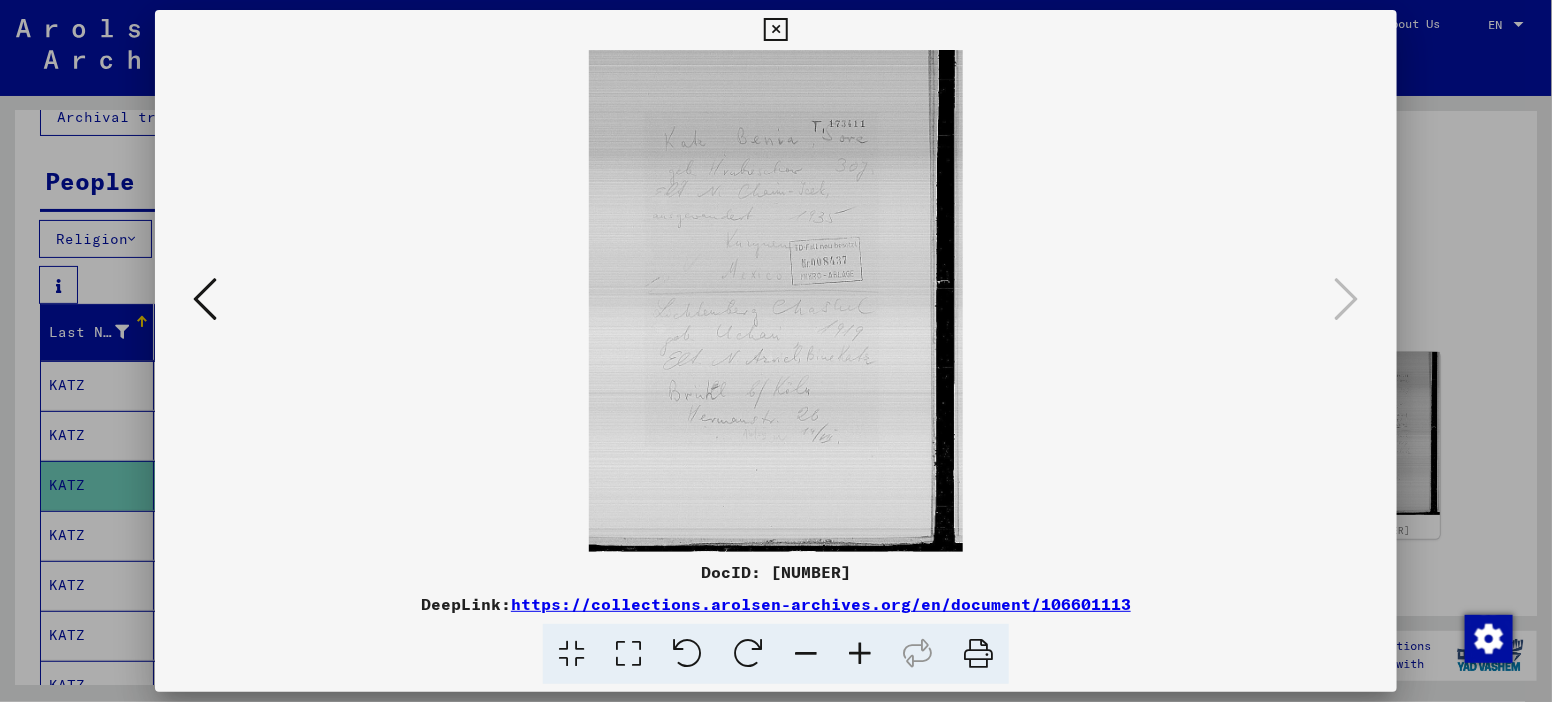 click at bounding box center (775, 30) 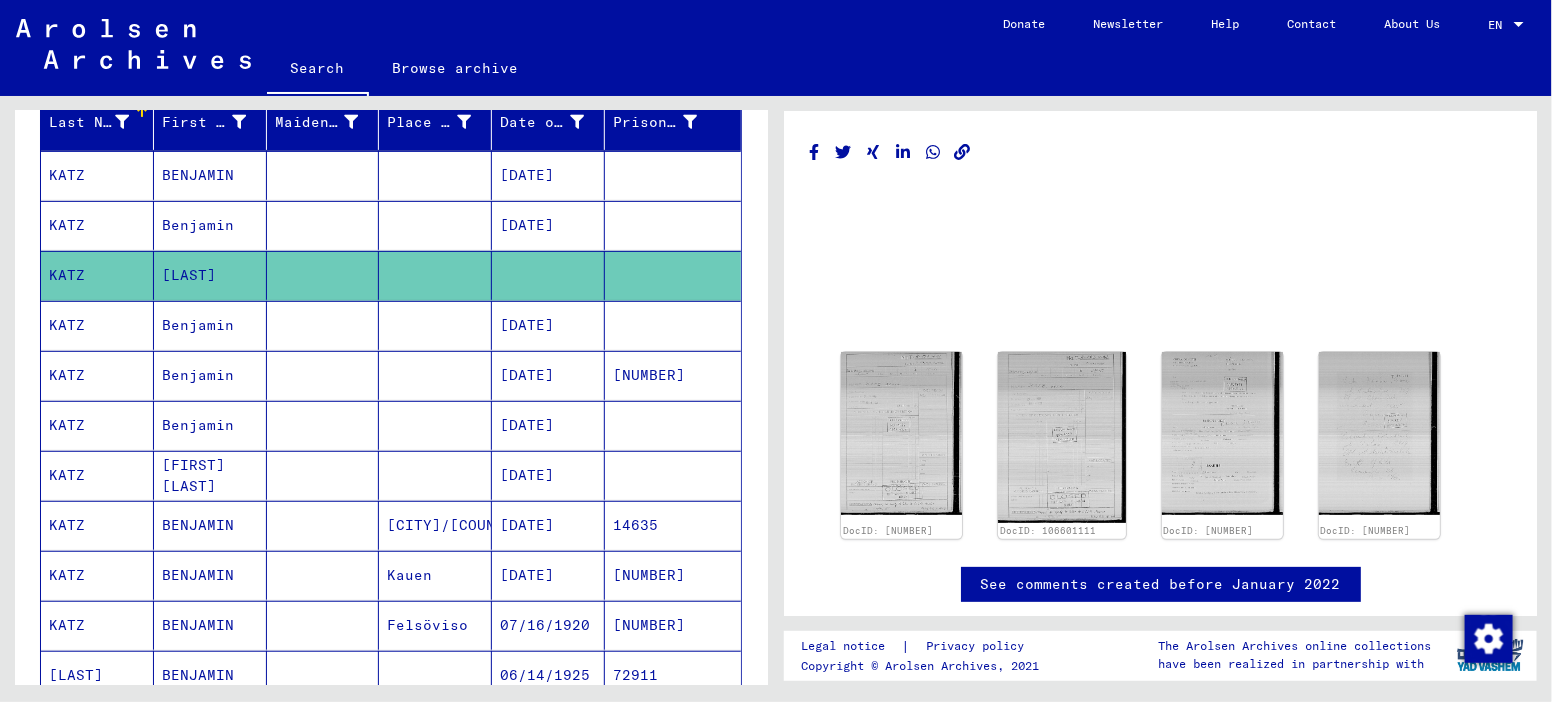 scroll, scrollTop: 348, scrollLeft: 0, axis: vertical 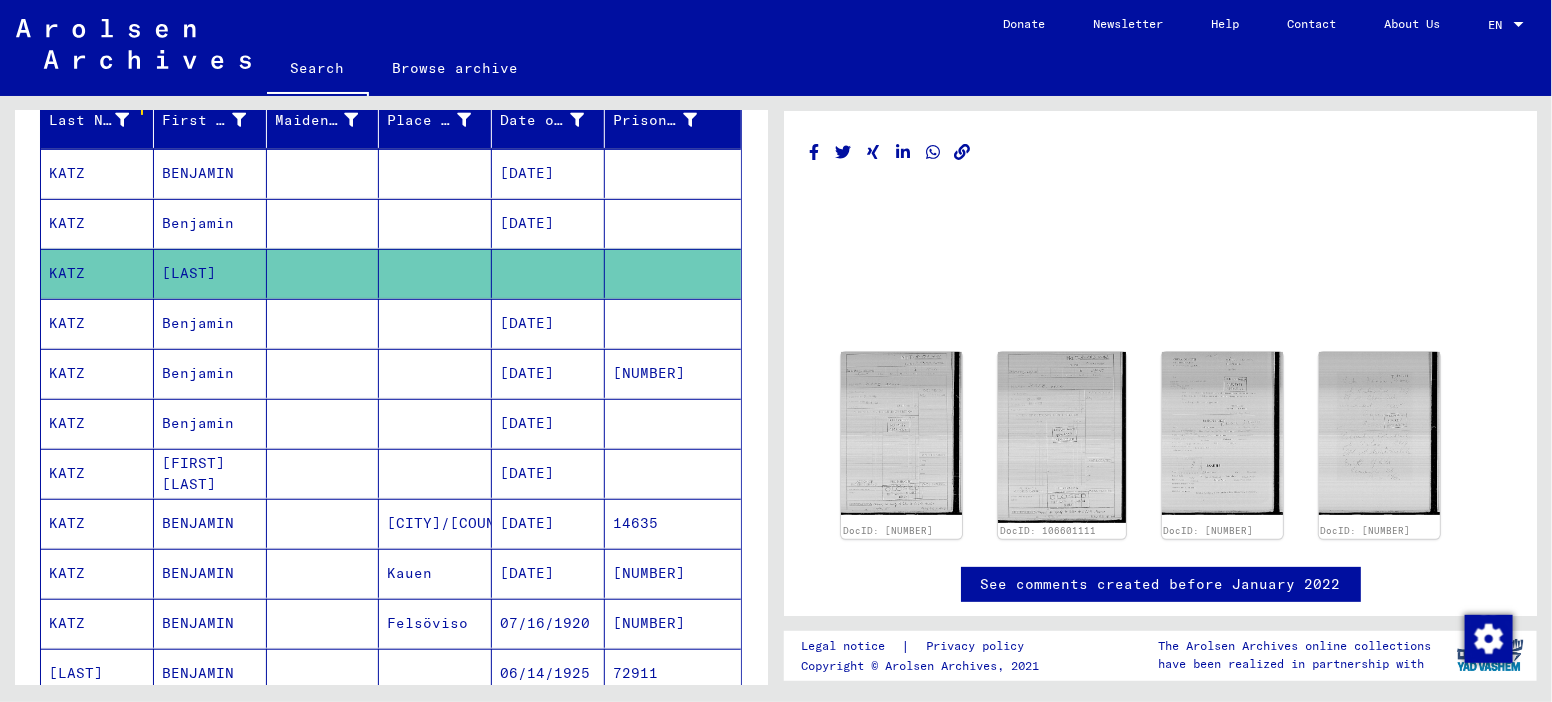 click on "BENJAMIN" at bounding box center [210, 573] 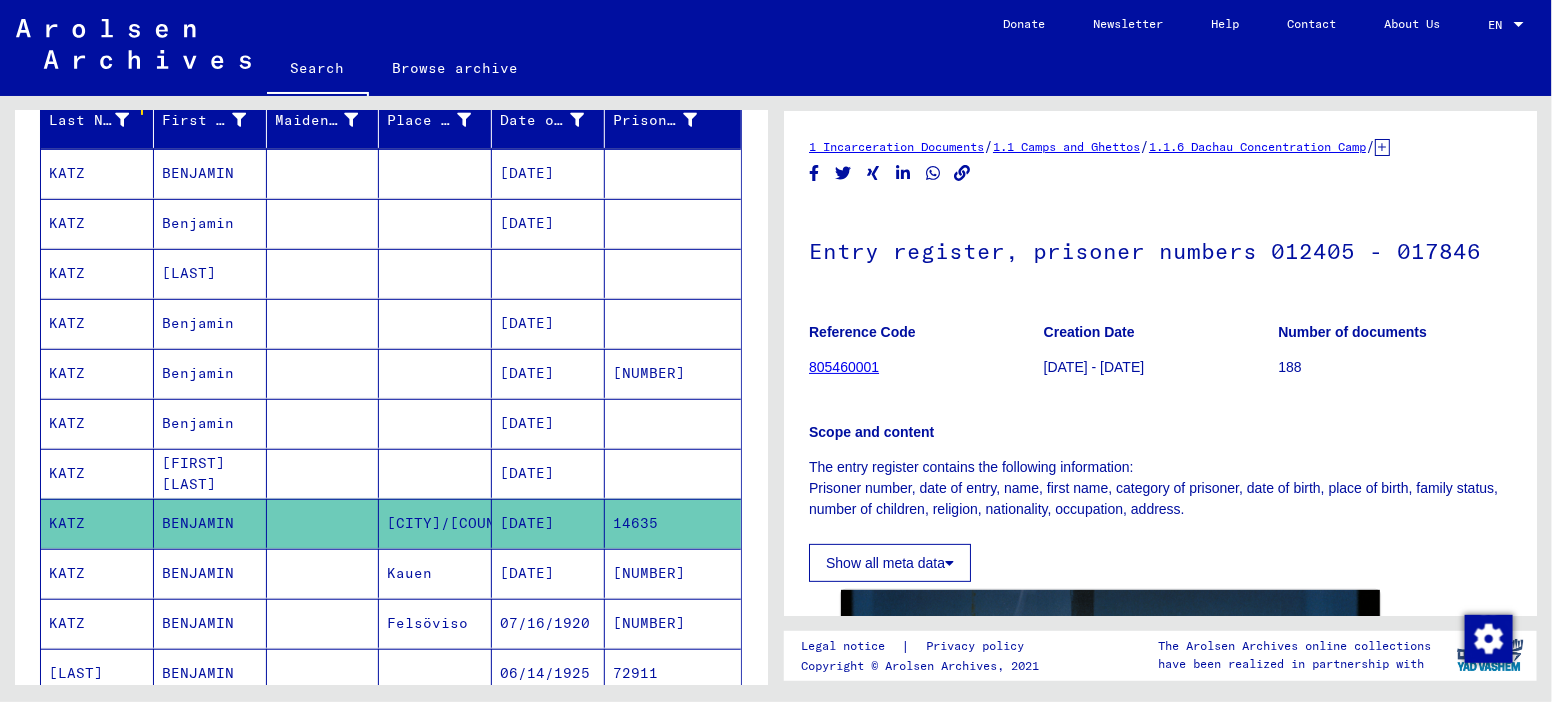 scroll, scrollTop: 0, scrollLeft: 0, axis: both 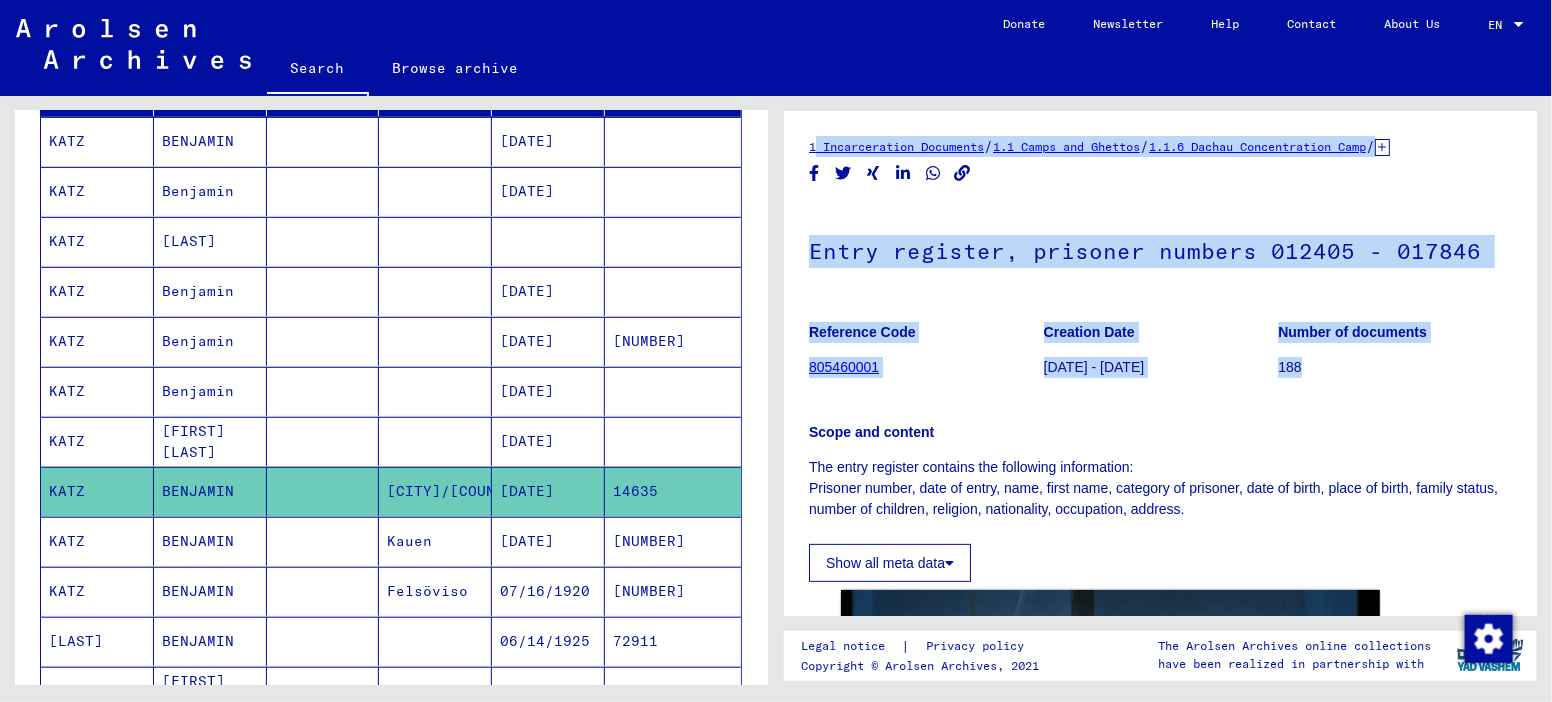 drag, startPoint x: 1235, startPoint y: 120, endPoint x: 1341, endPoint y: 379, distance: 279.85175 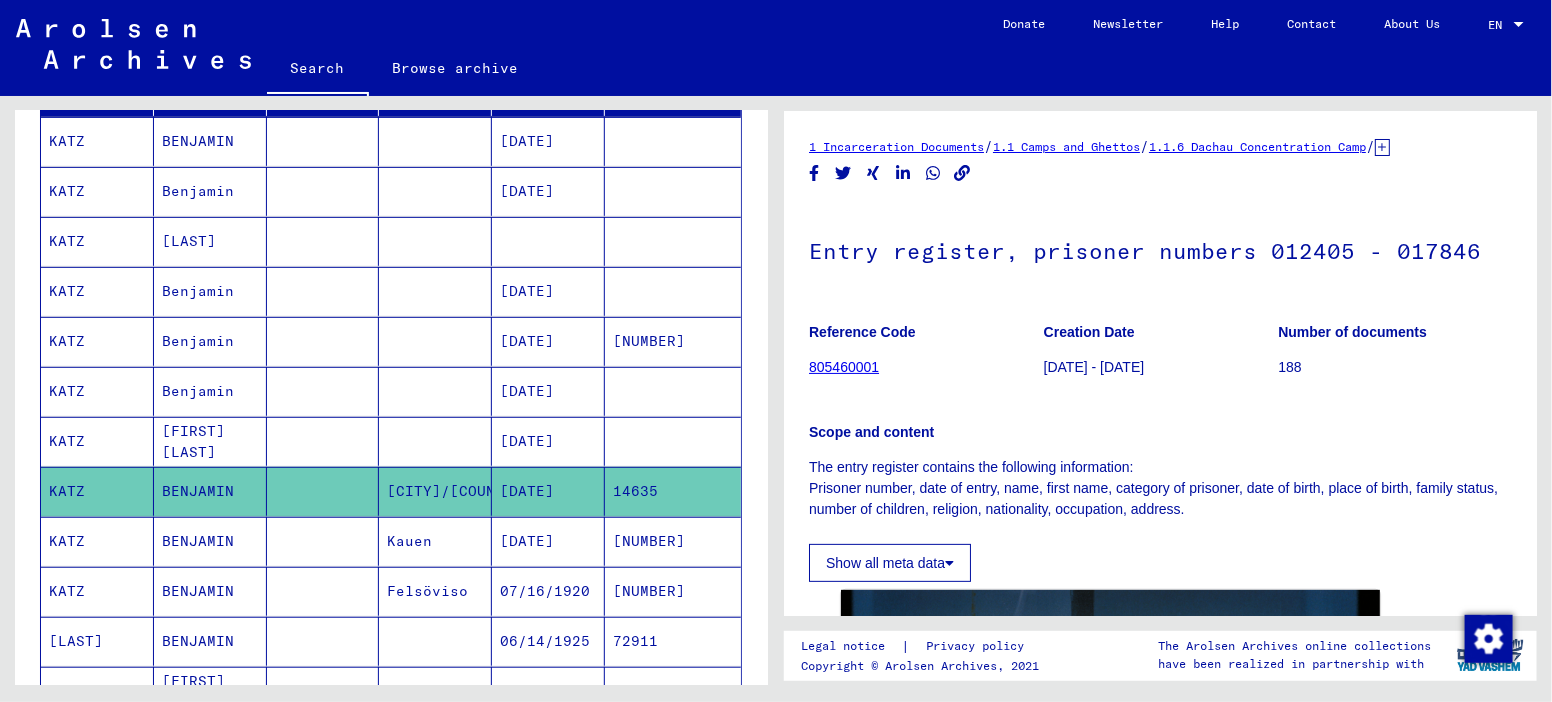 click on "805460001" 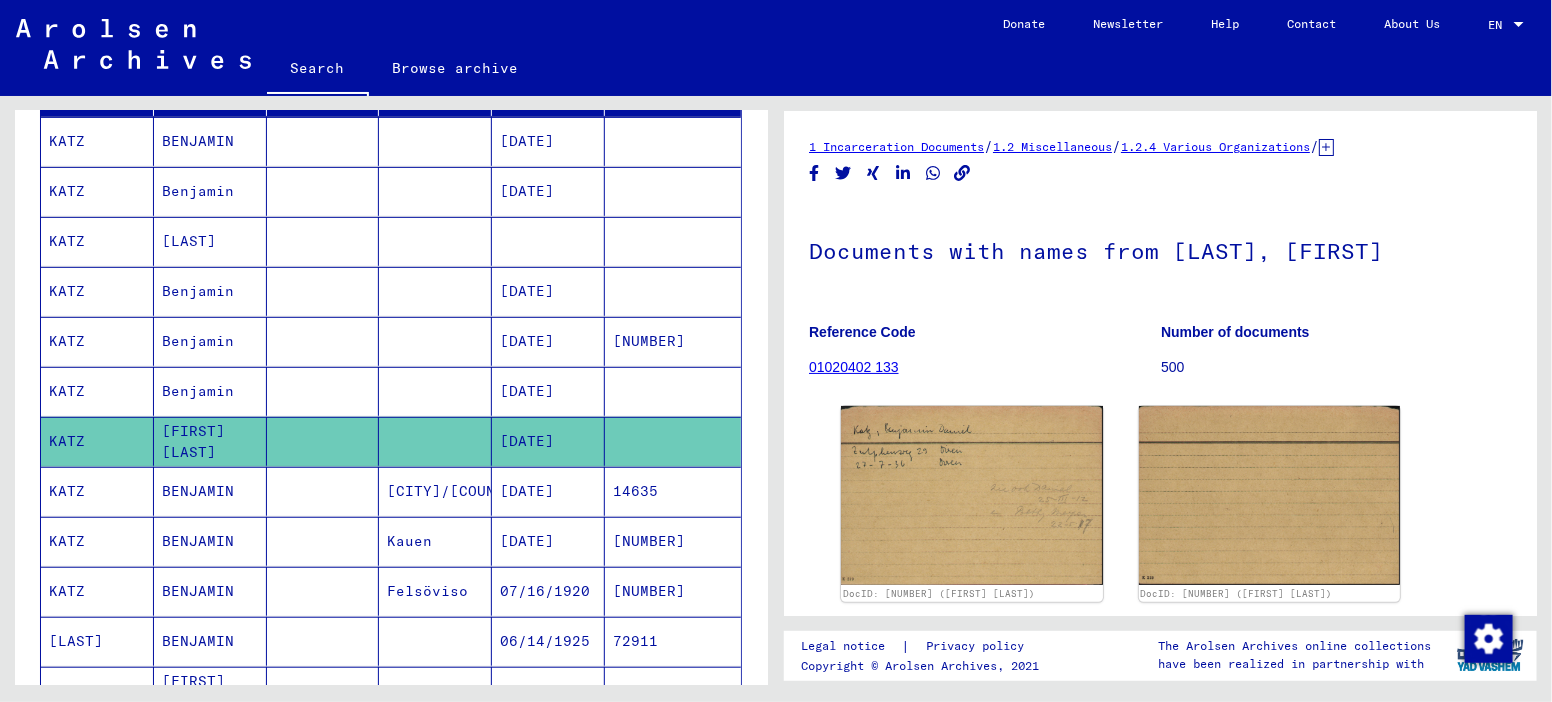 scroll, scrollTop: 0, scrollLeft: 0, axis: both 